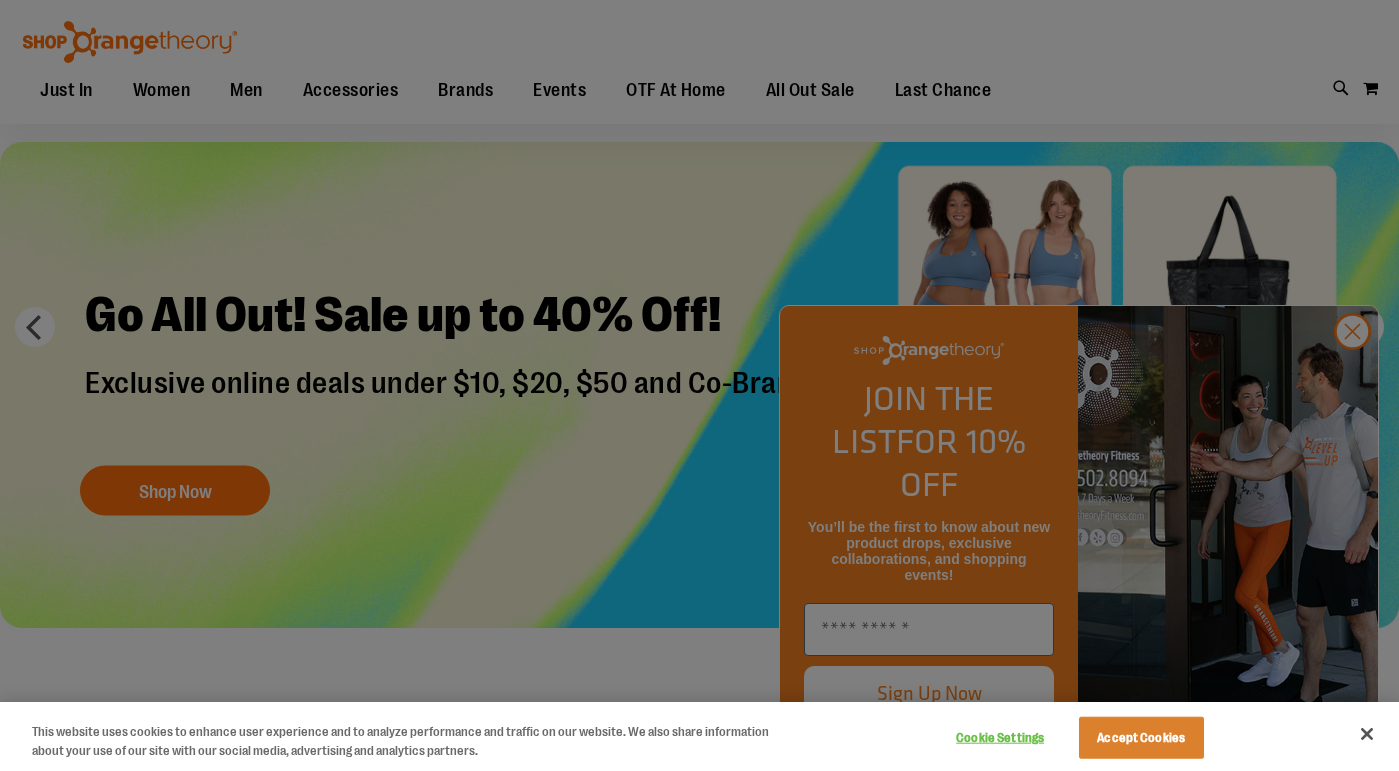 scroll, scrollTop: 72, scrollLeft: 0, axis: vertical 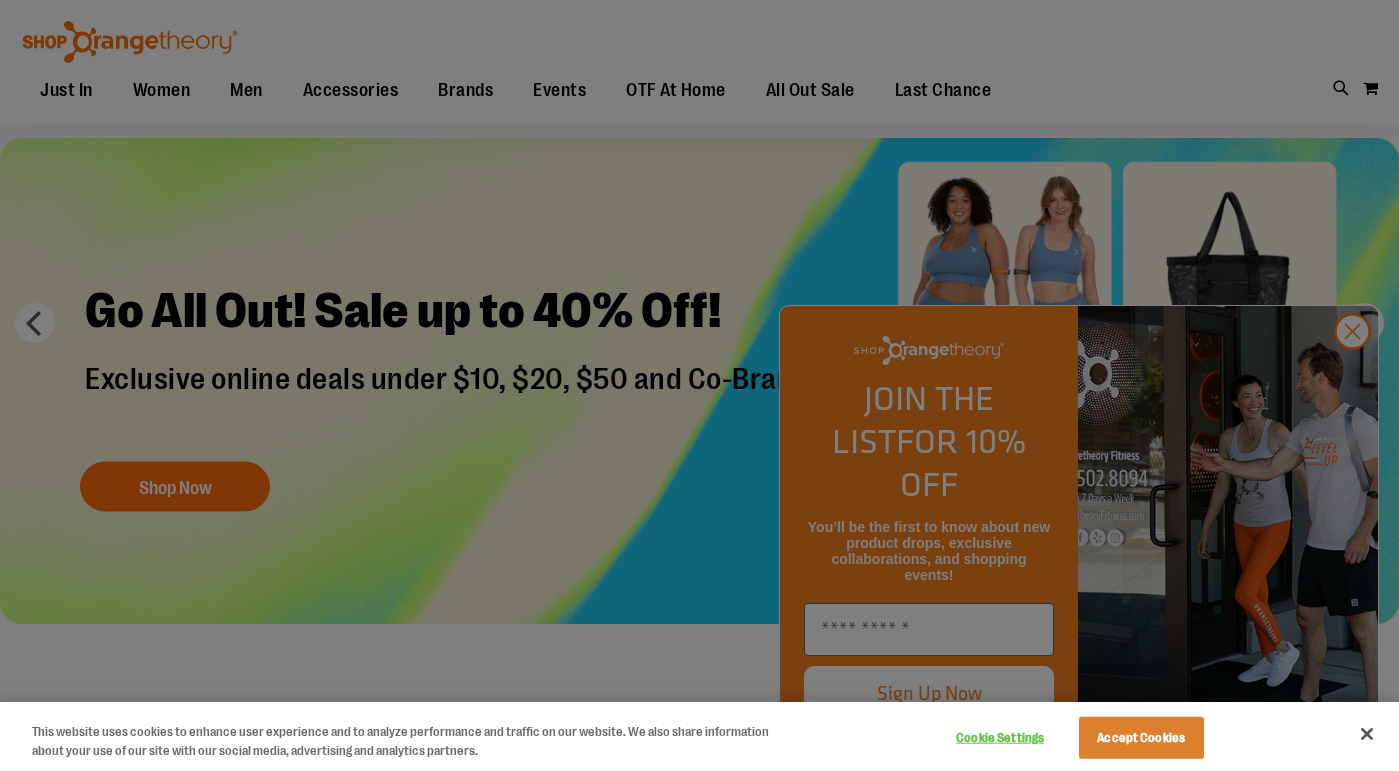 type on "**********" 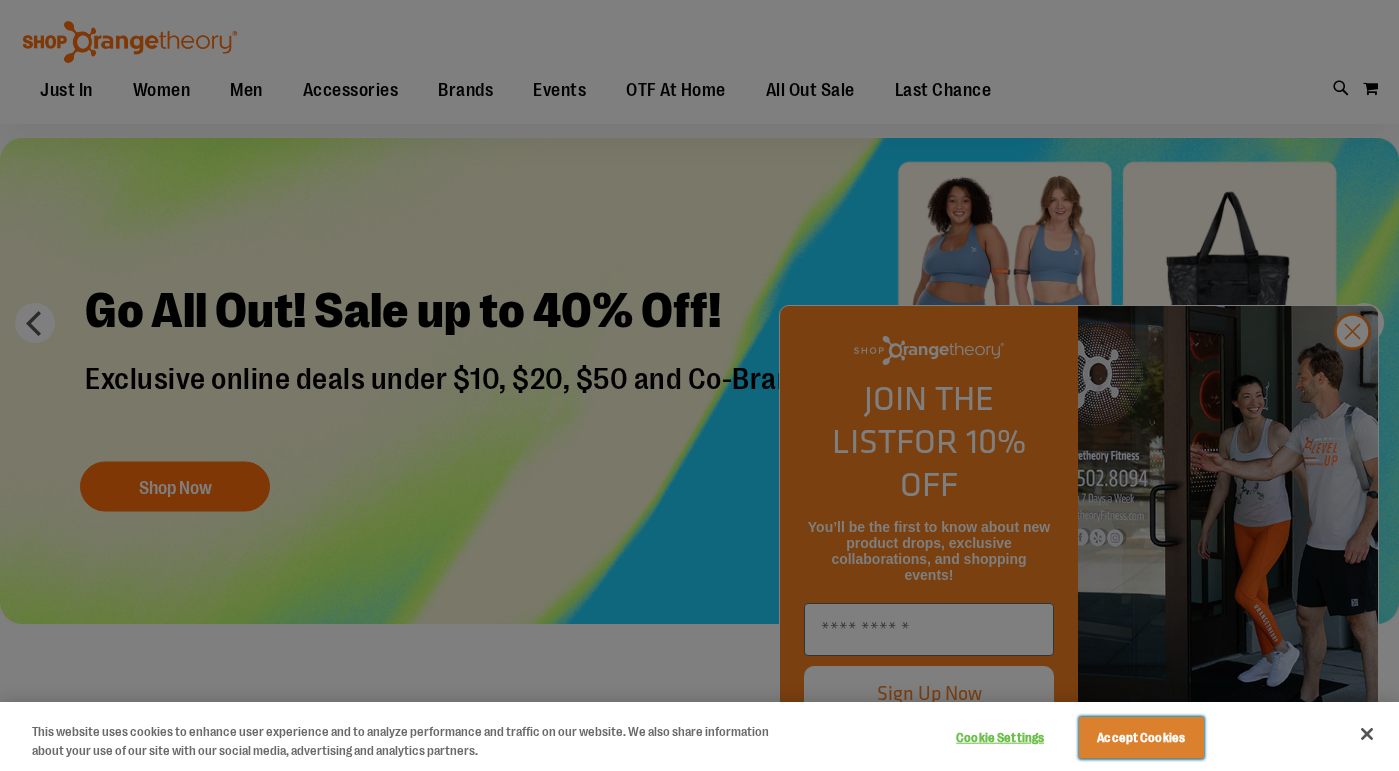 click on "Accept Cookies" at bounding box center (1141, 738) 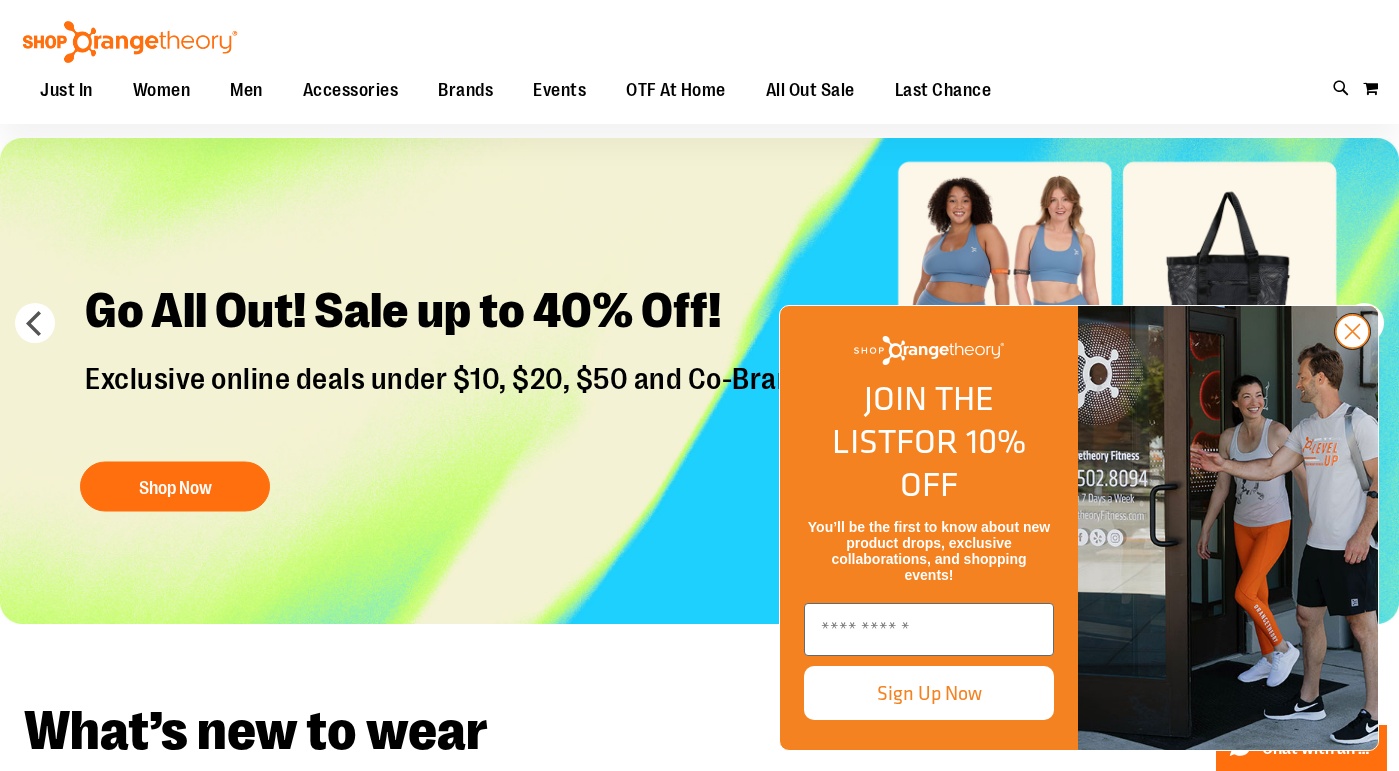 click 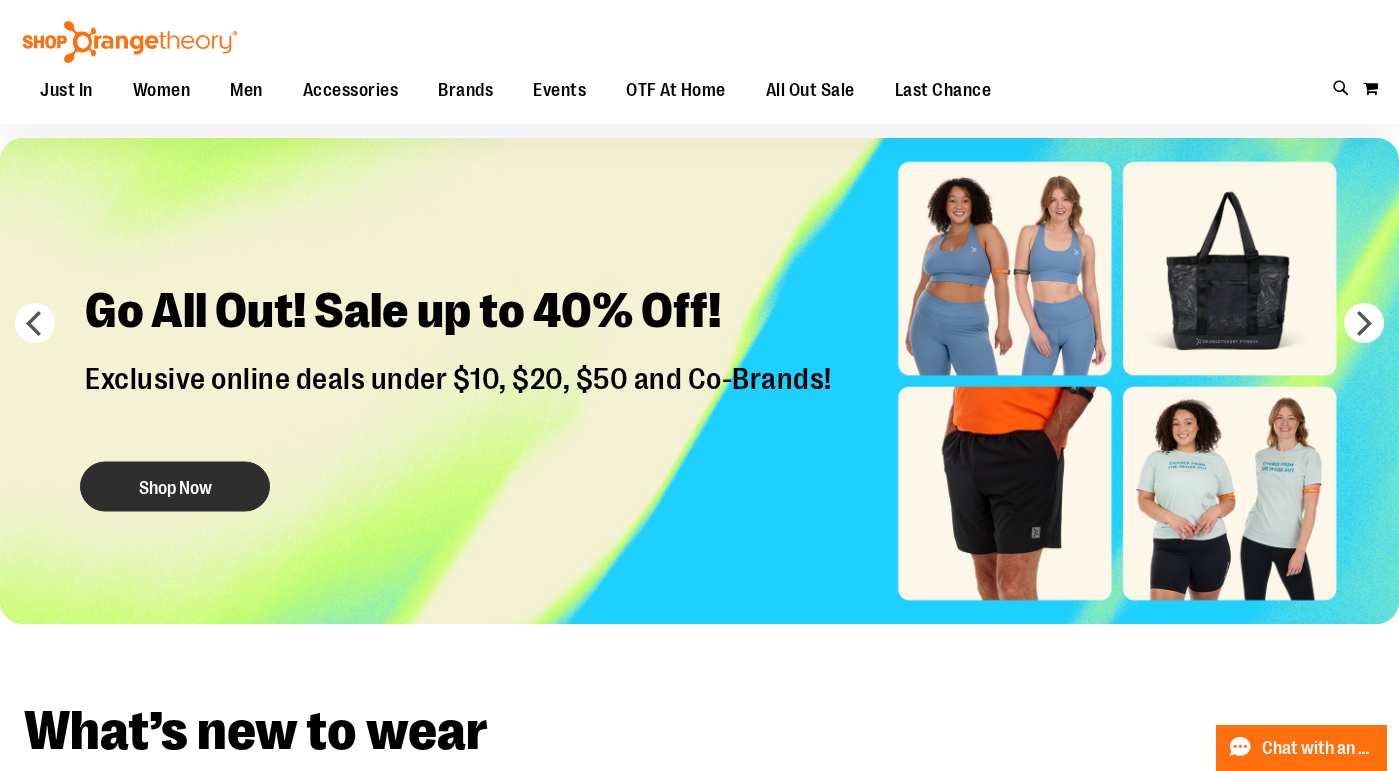 click on "Shop Now" at bounding box center [175, 486] 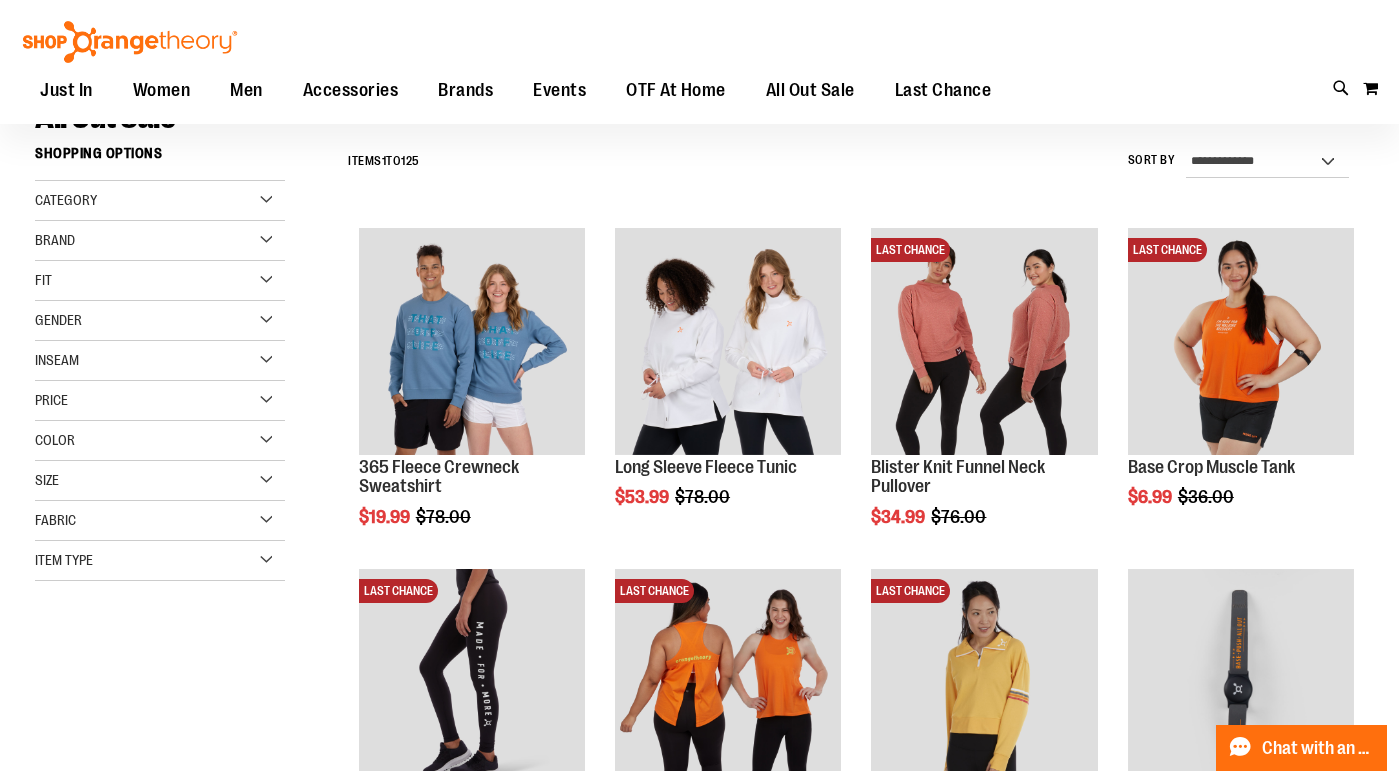 scroll, scrollTop: 204, scrollLeft: 0, axis: vertical 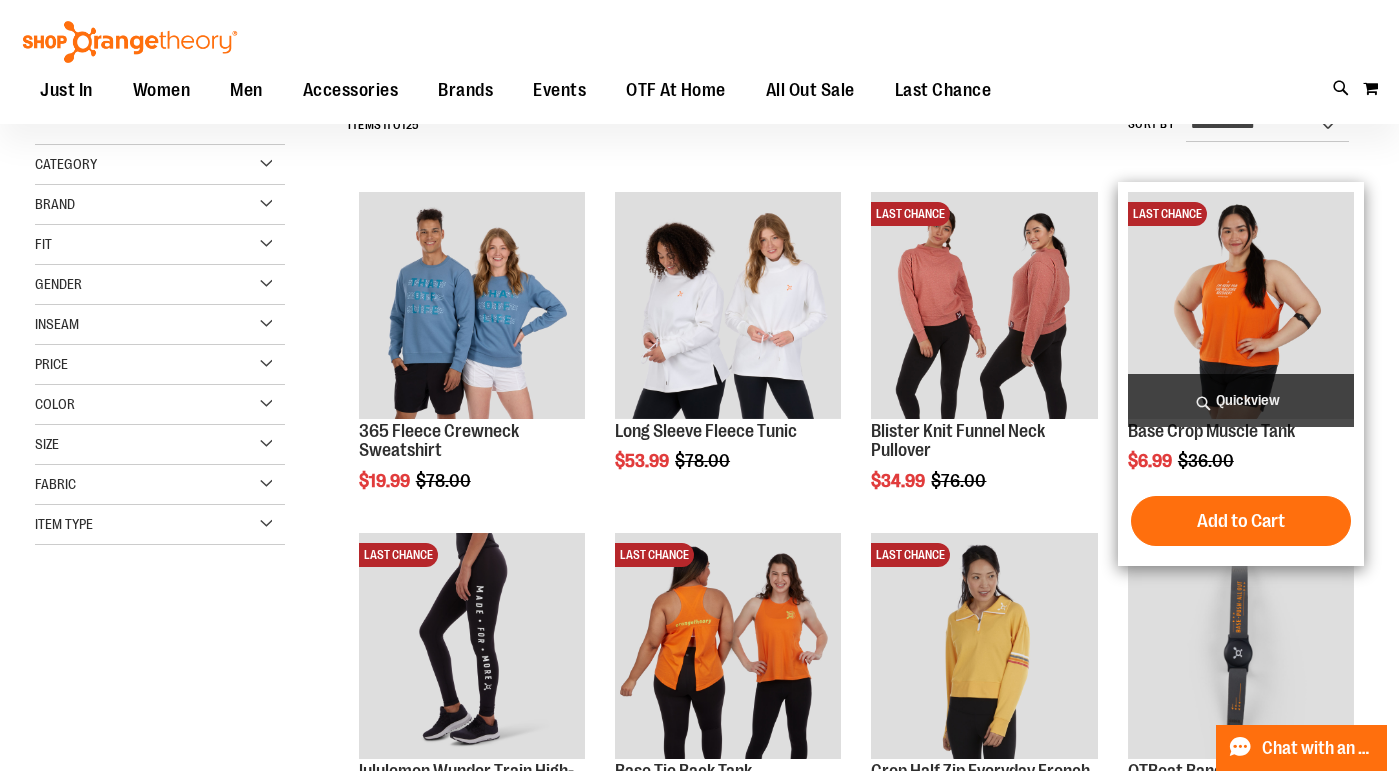 type on "**********" 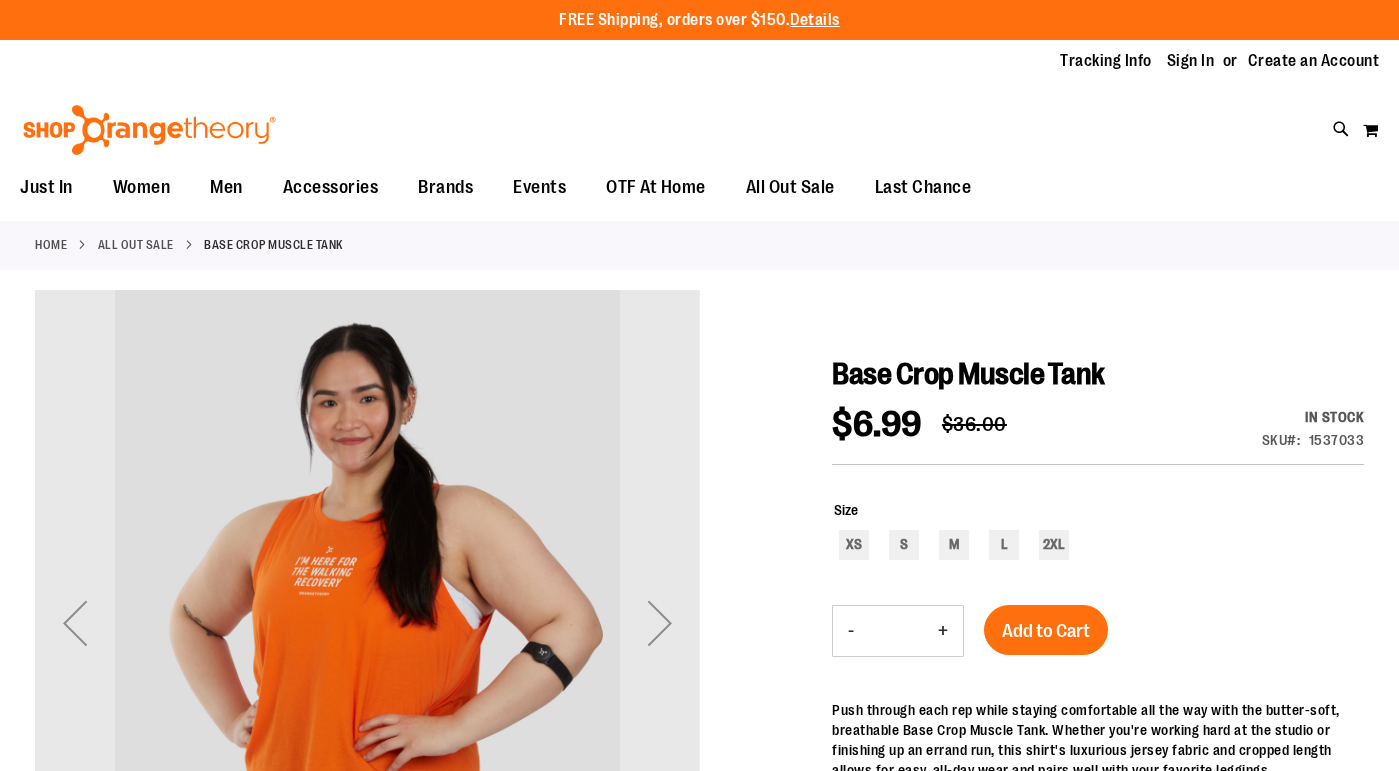 scroll, scrollTop: 0, scrollLeft: 0, axis: both 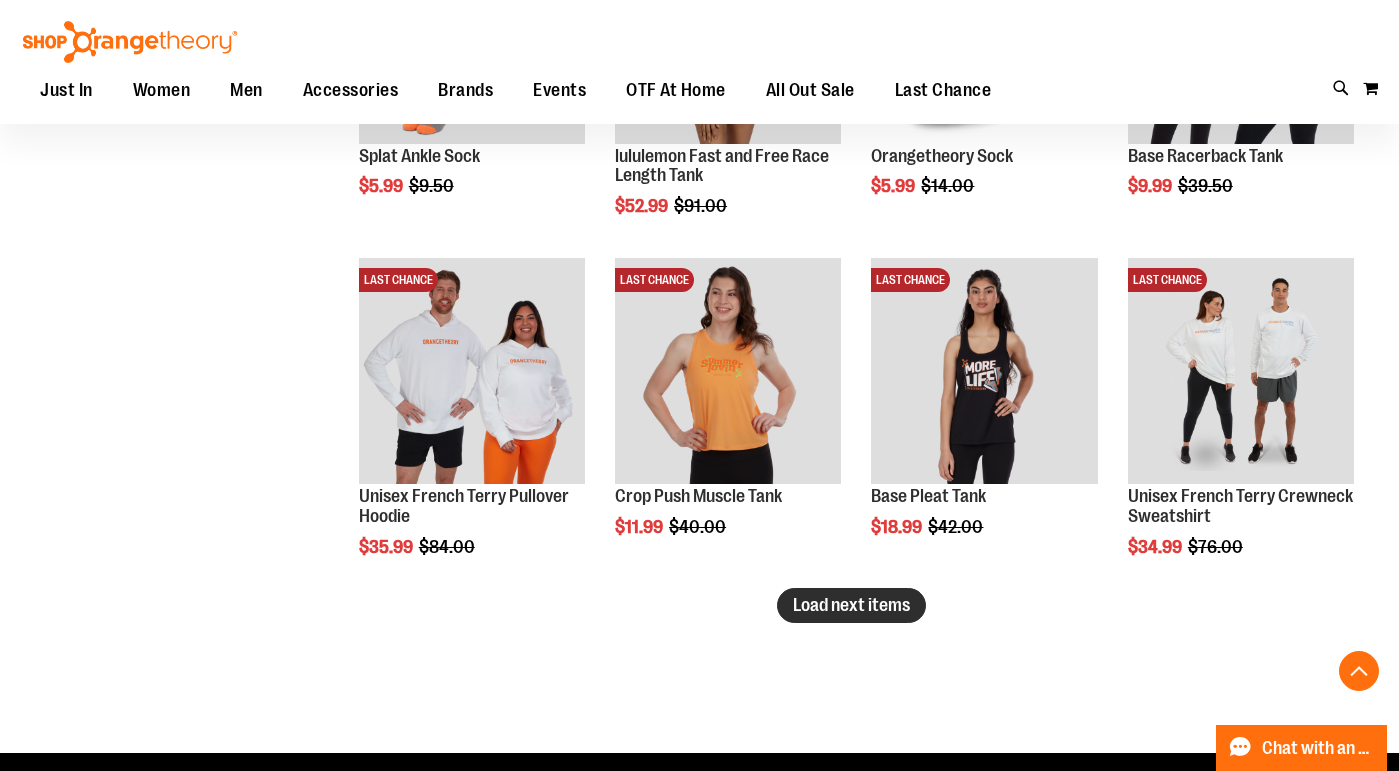 type on "**********" 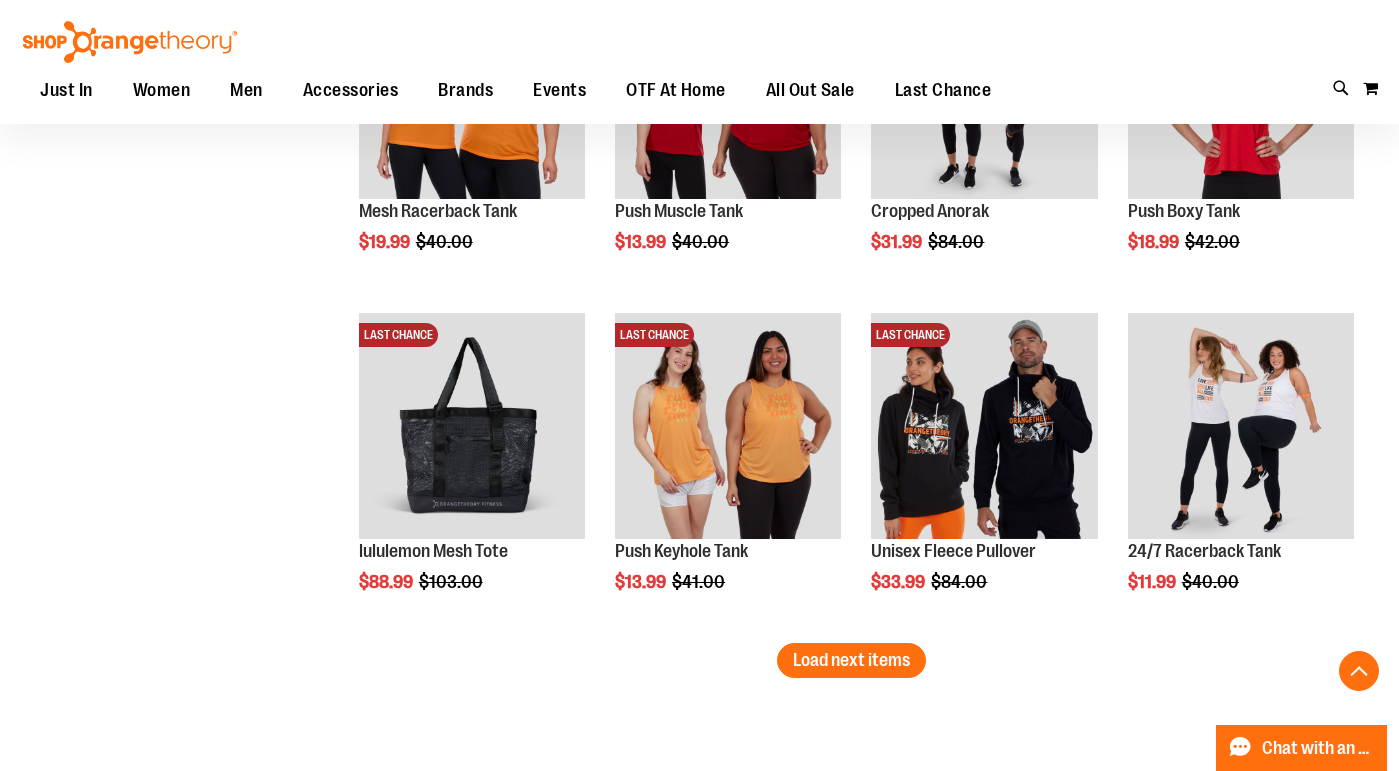 scroll, scrollTop: 3632, scrollLeft: 0, axis: vertical 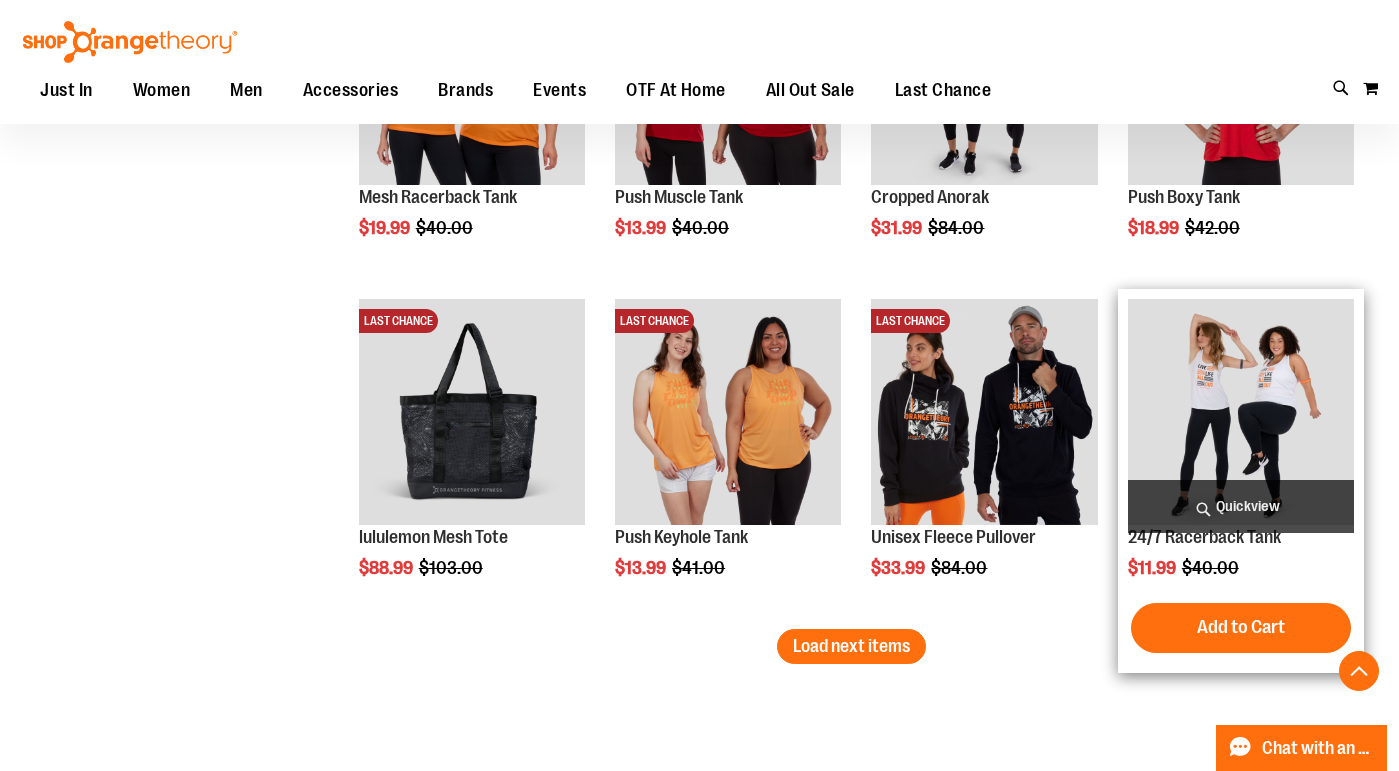 click on "Quickview" at bounding box center [1241, 506] 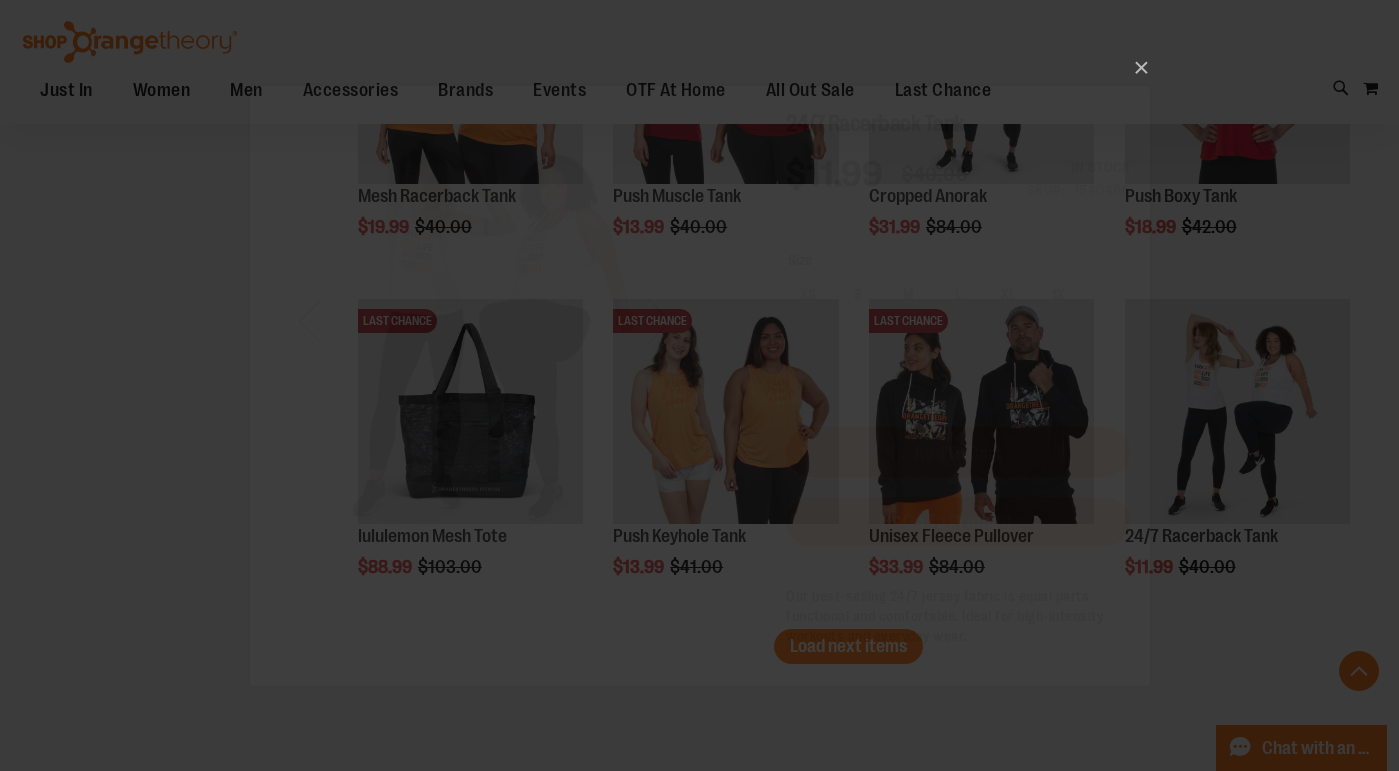 scroll, scrollTop: 0, scrollLeft: 0, axis: both 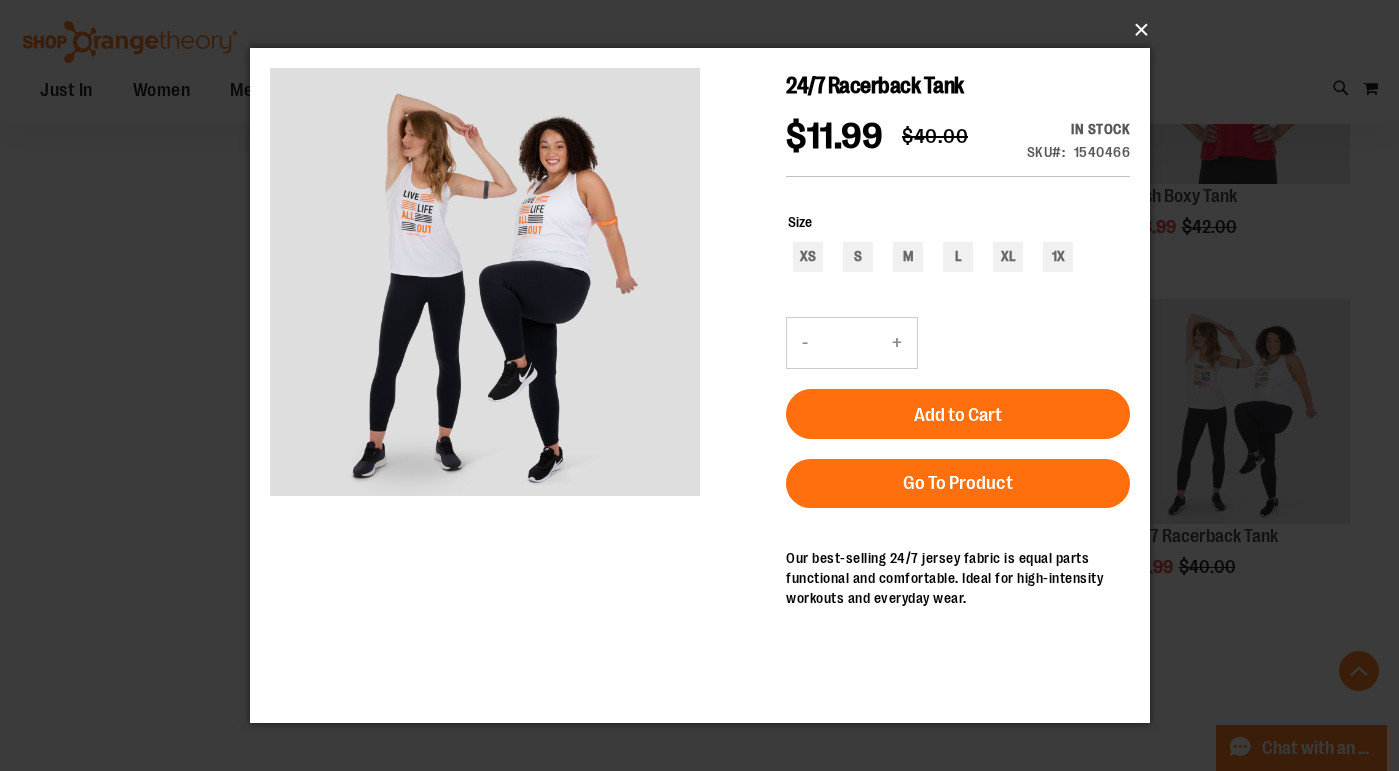 click on "×" at bounding box center (706, 30) 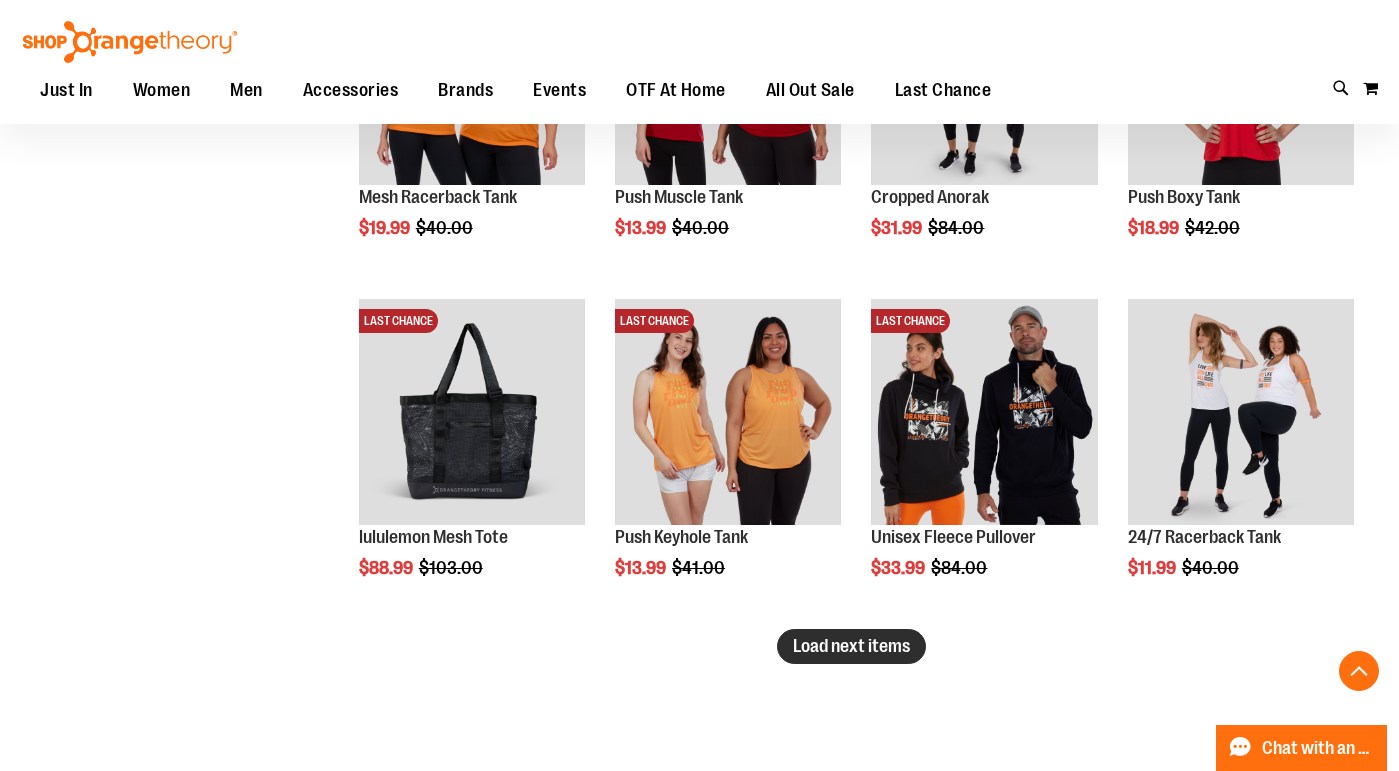 click on "Load next items" at bounding box center [851, 646] 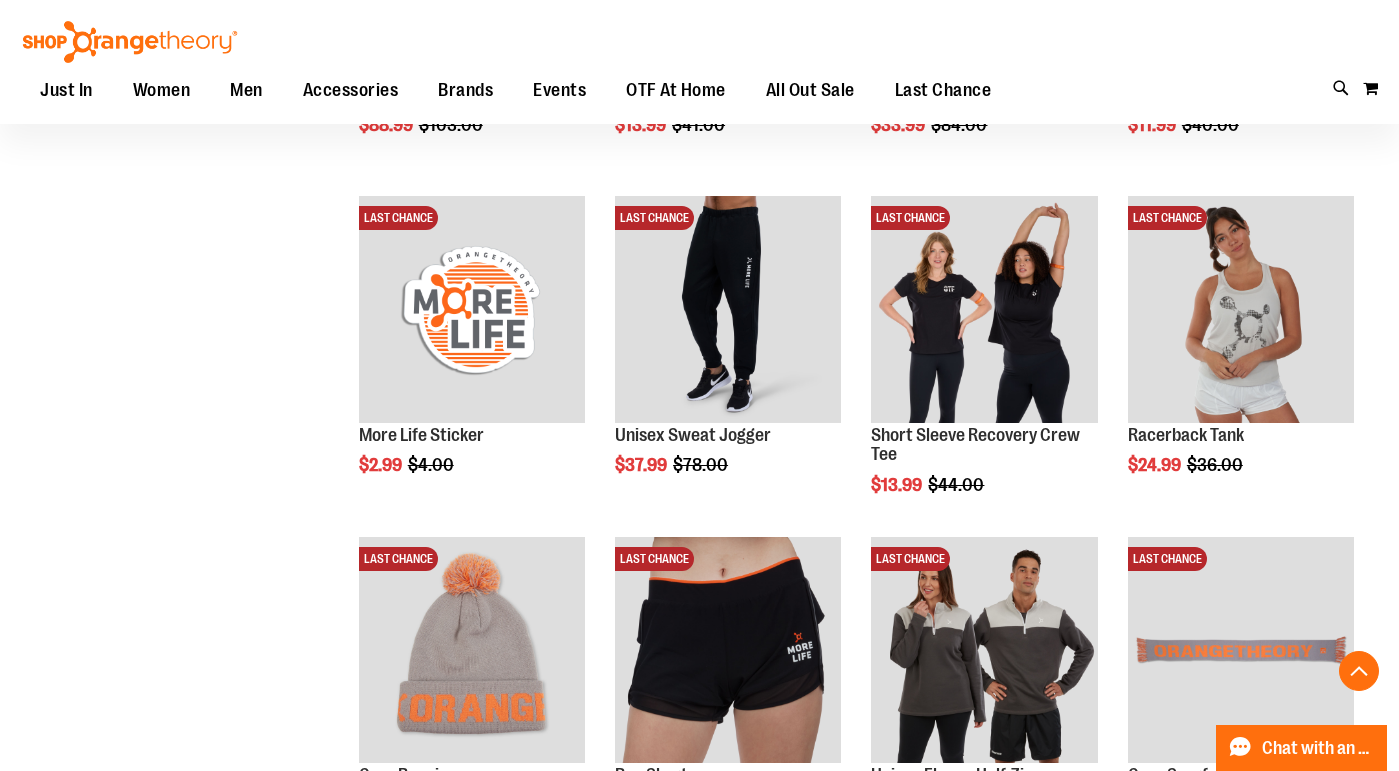 scroll, scrollTop: 4081, scrollLeft: 0, axis: vertical 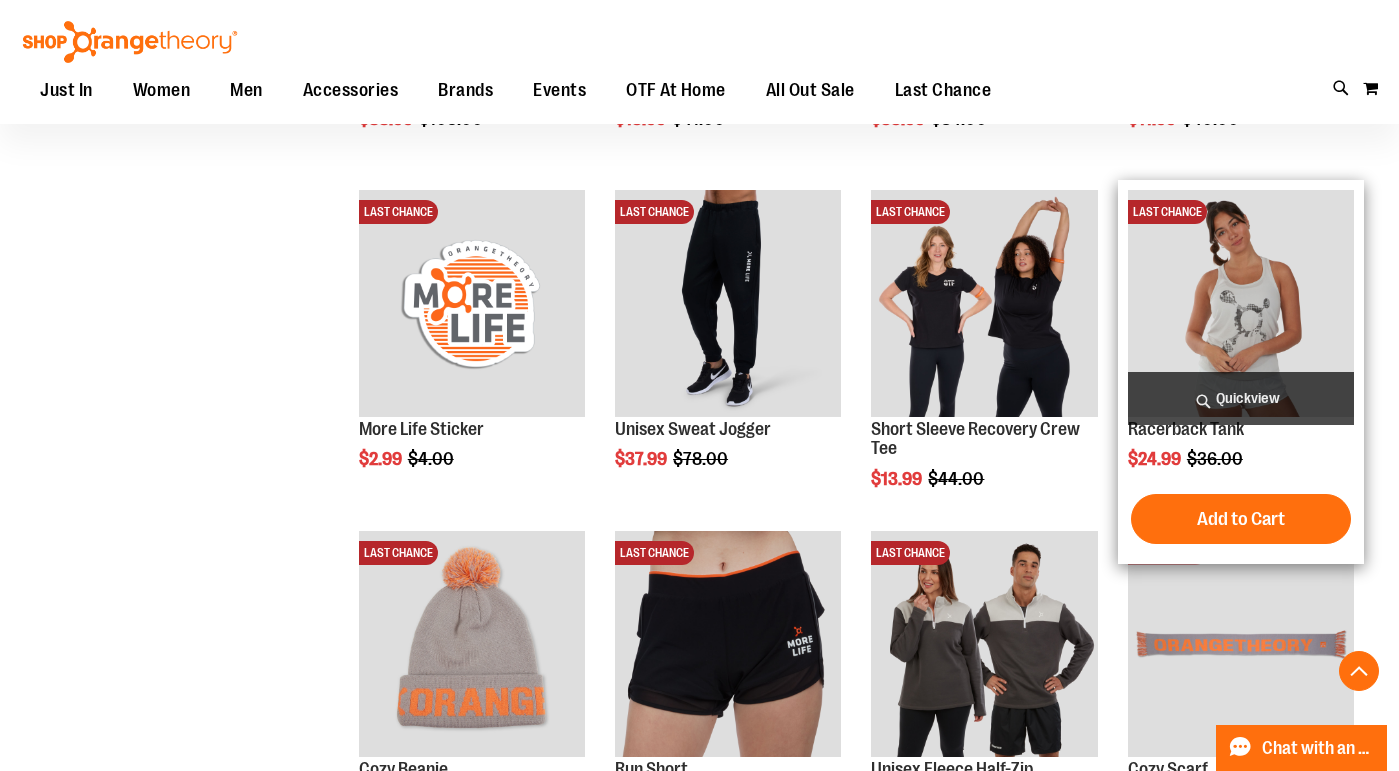 click on "Quickview" at bounding box center (1241, 398) 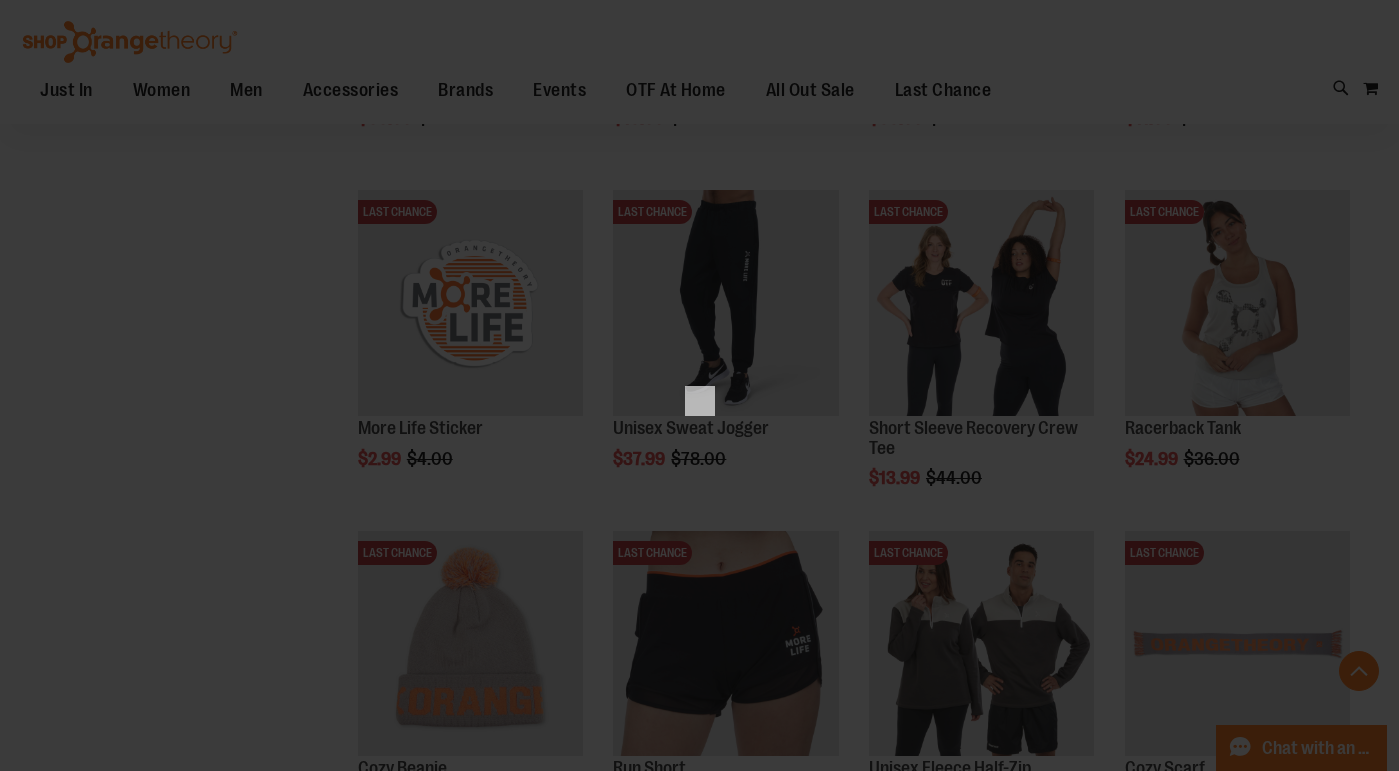 scroll, scrollTop: 0, scrollLeft: 0, axis: both 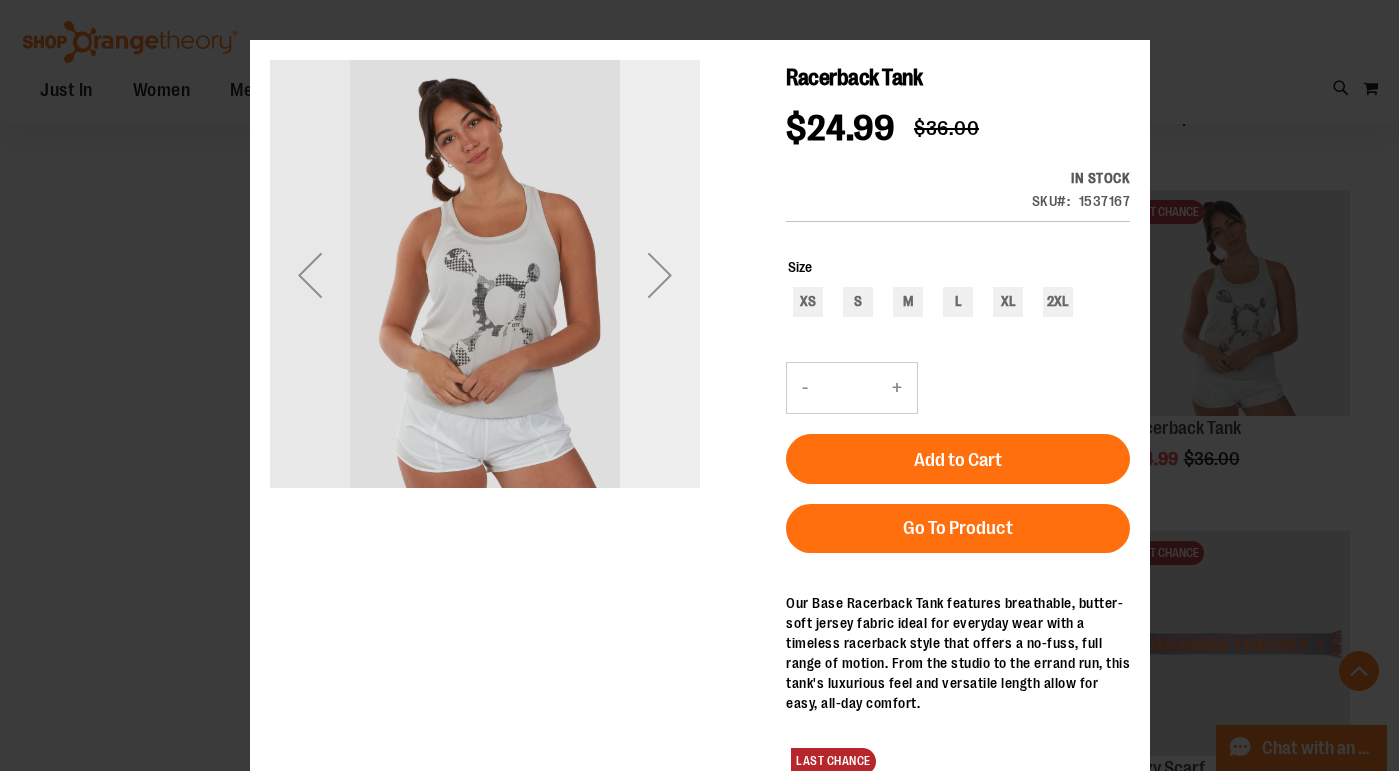 click at bounding box center [659, 275] 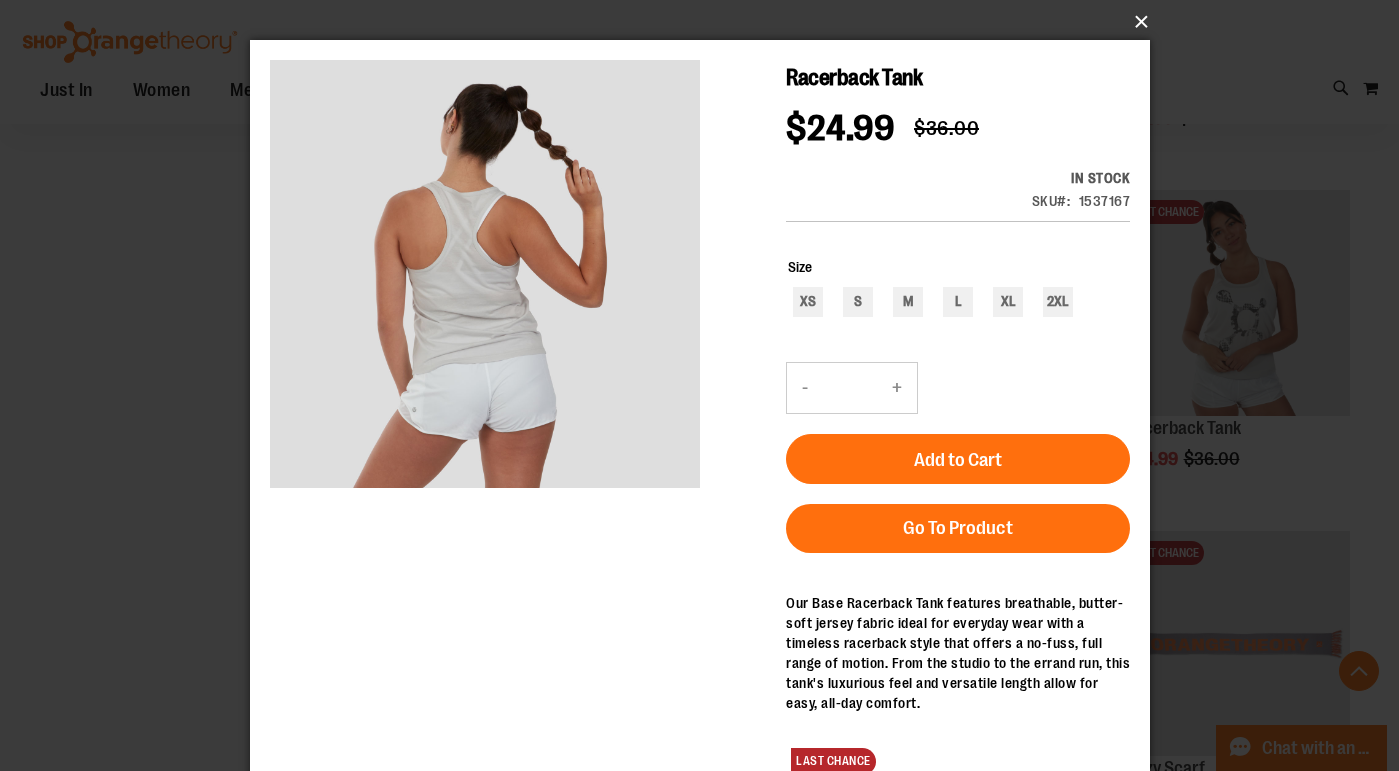 click on "×" at bounding box center (706, 22) 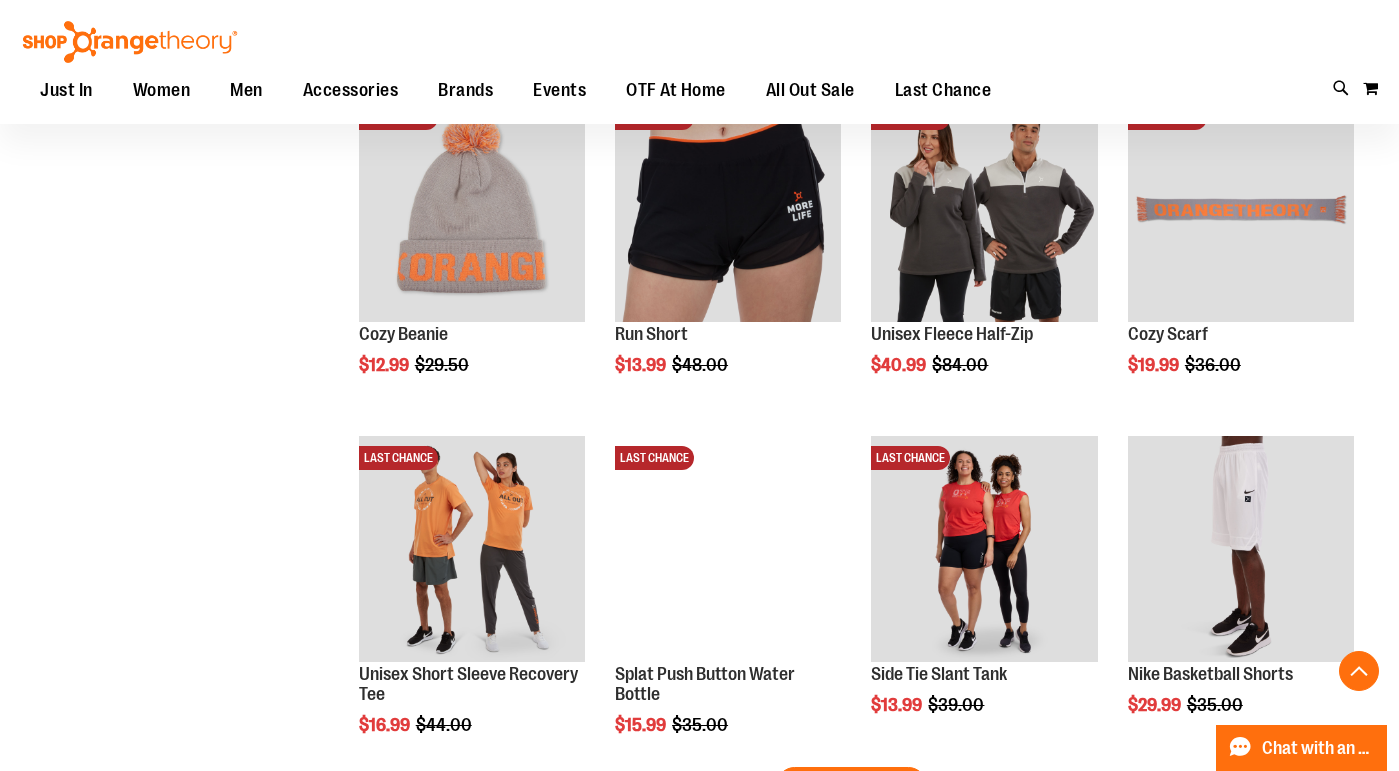 scroll, scrollTop: 4539, scrollLeft: 0, axis: vertical 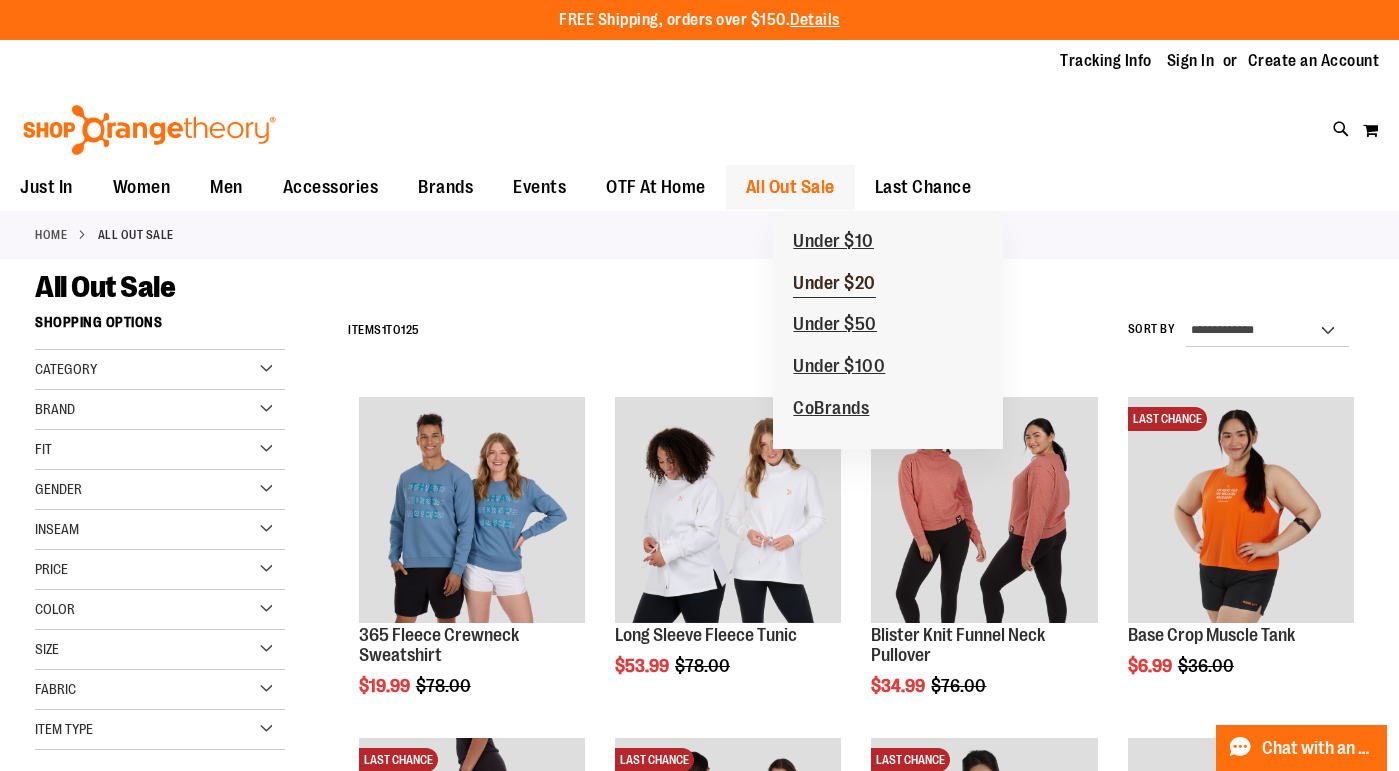 click on "Under $20" at bounding box center (834, 285) 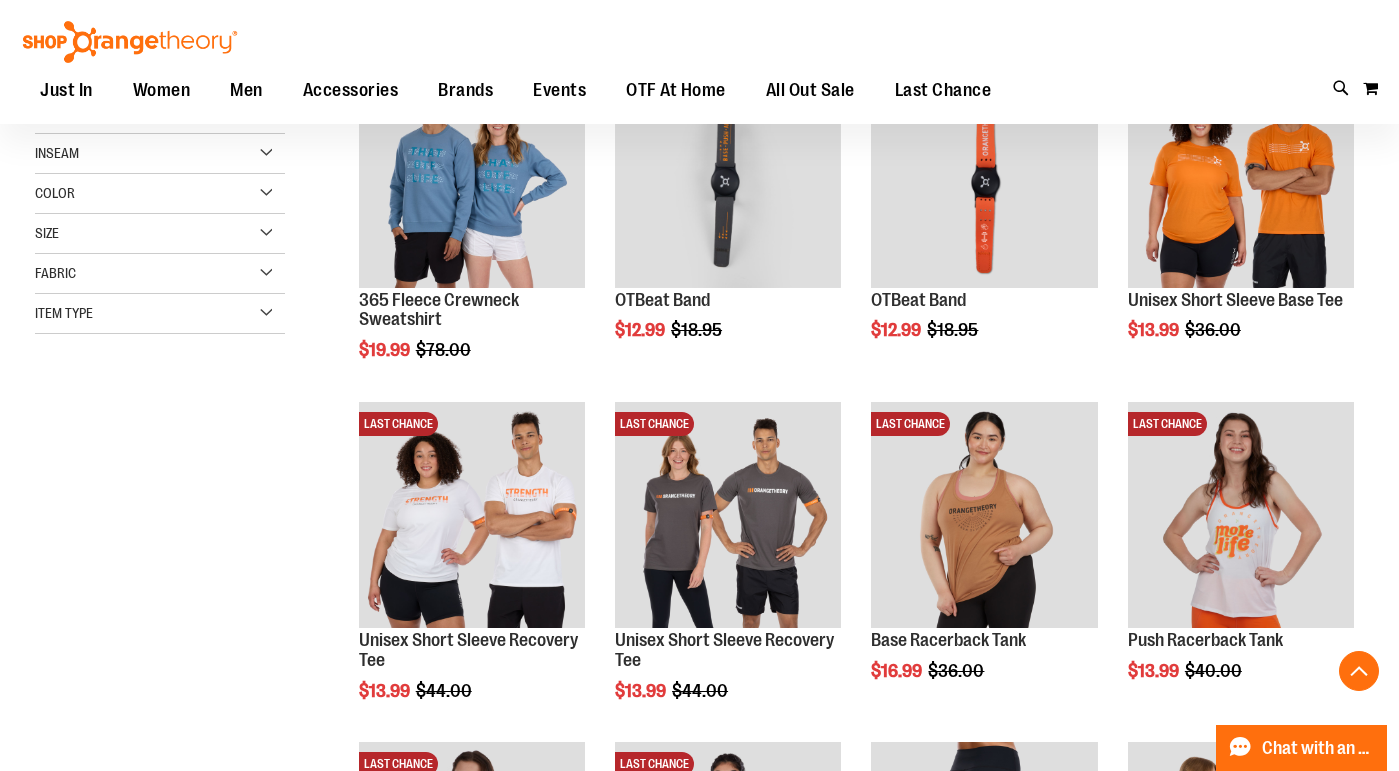 scroll, scrollTop: 336, scrollLeft: 0, axis: vertical 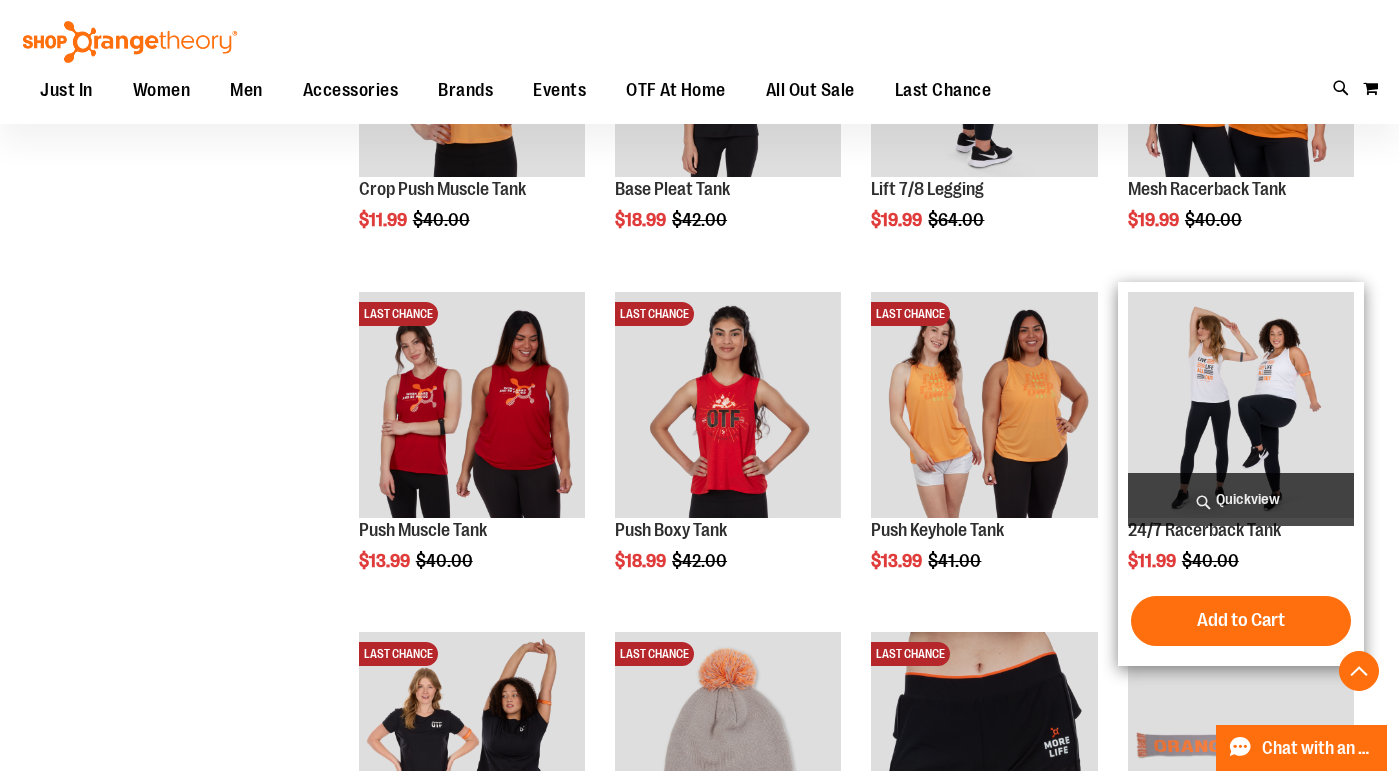 type on "**********" 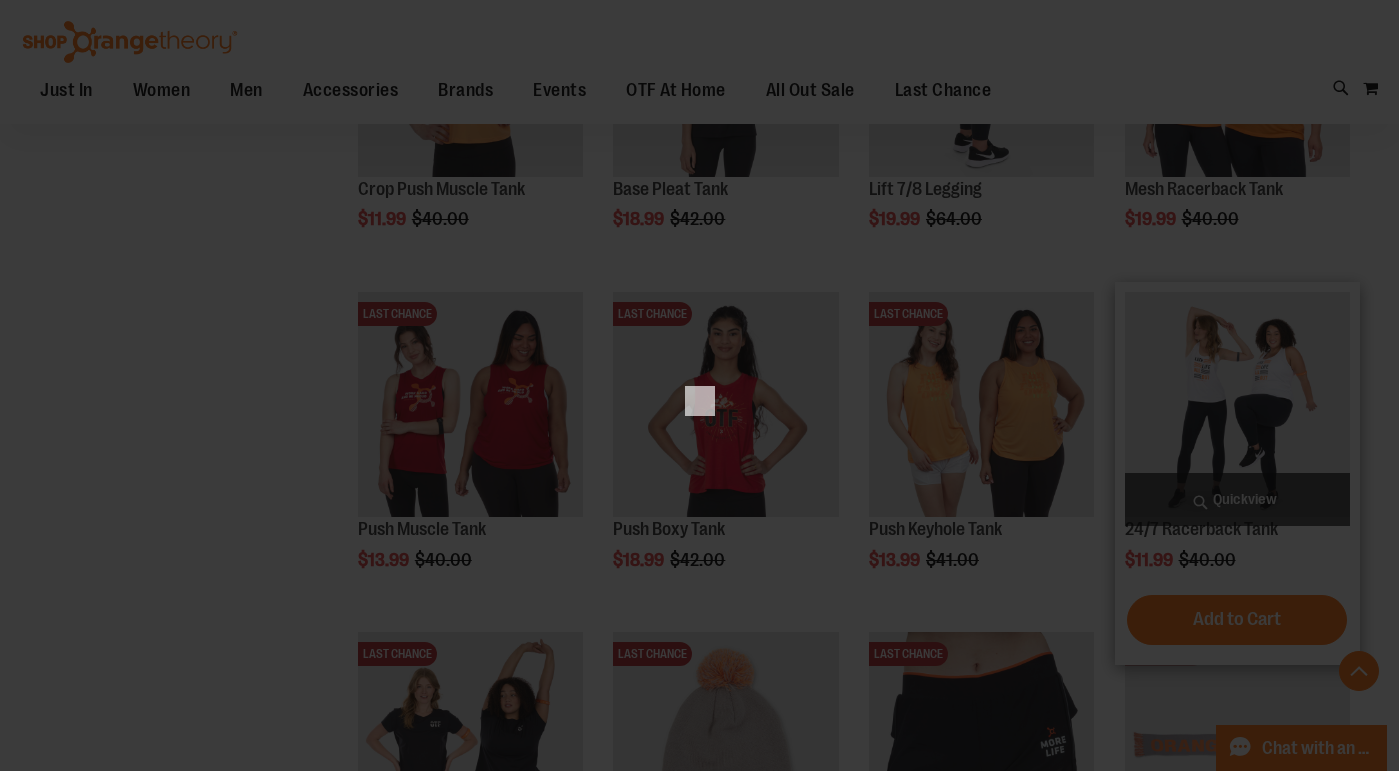 scroll, scrollTop: 0, scrollLeft: 0, axis: both 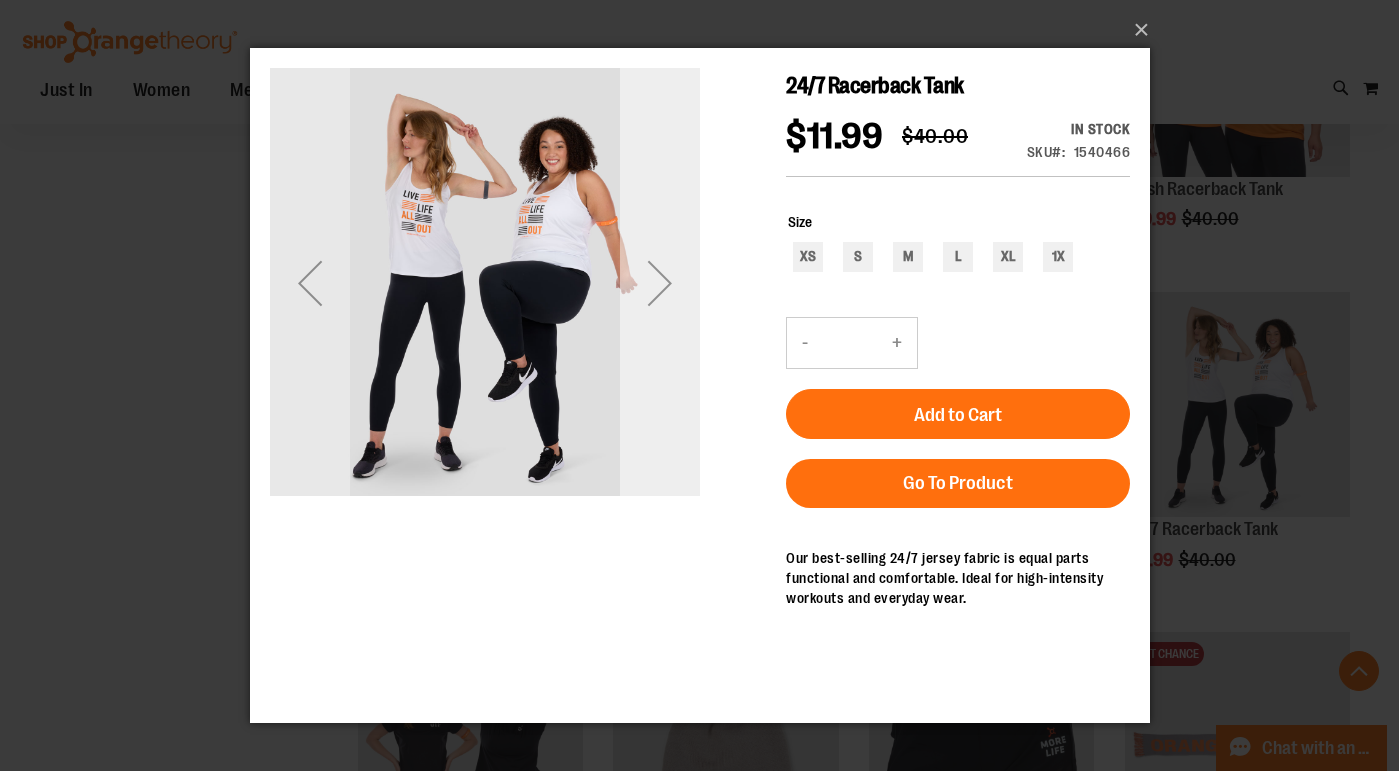 click at bounding box center (659, 283) 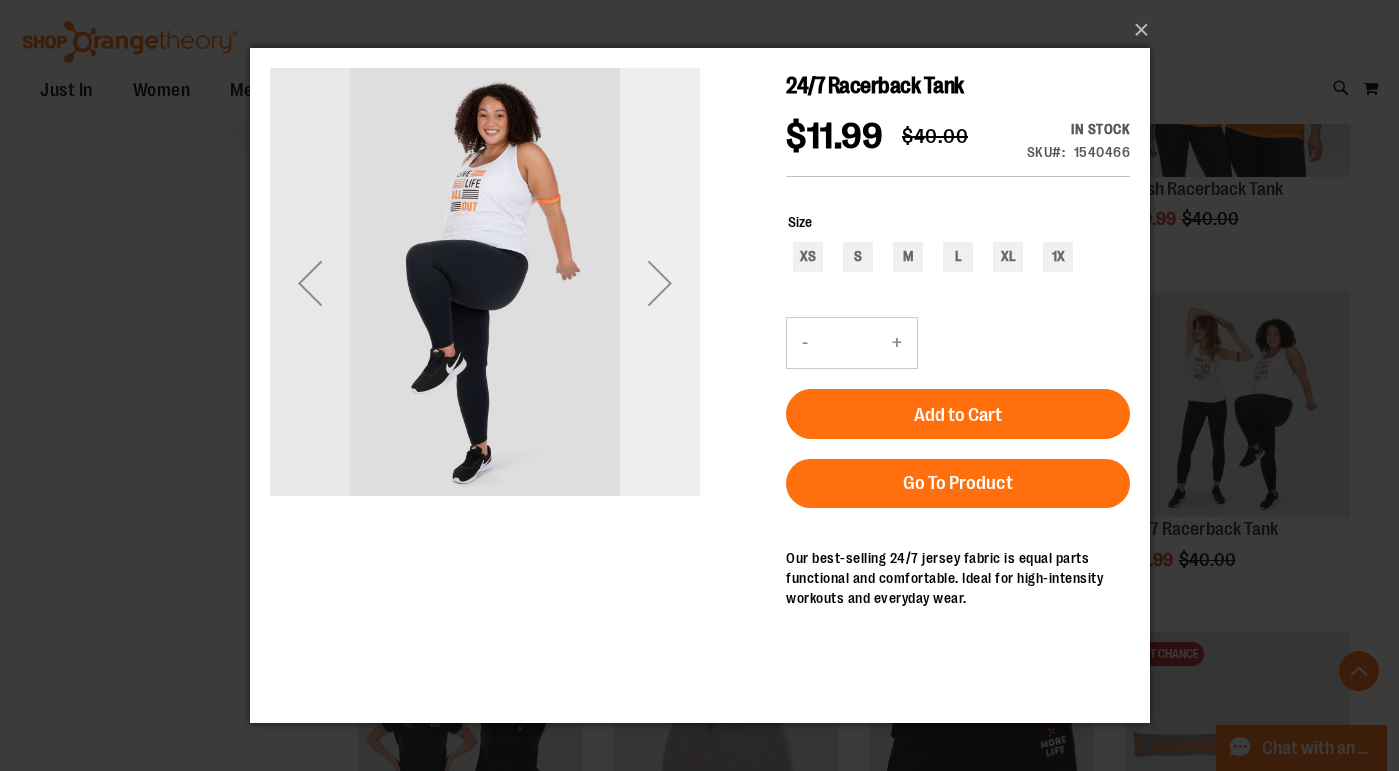 click at bounding box center [659, 283] 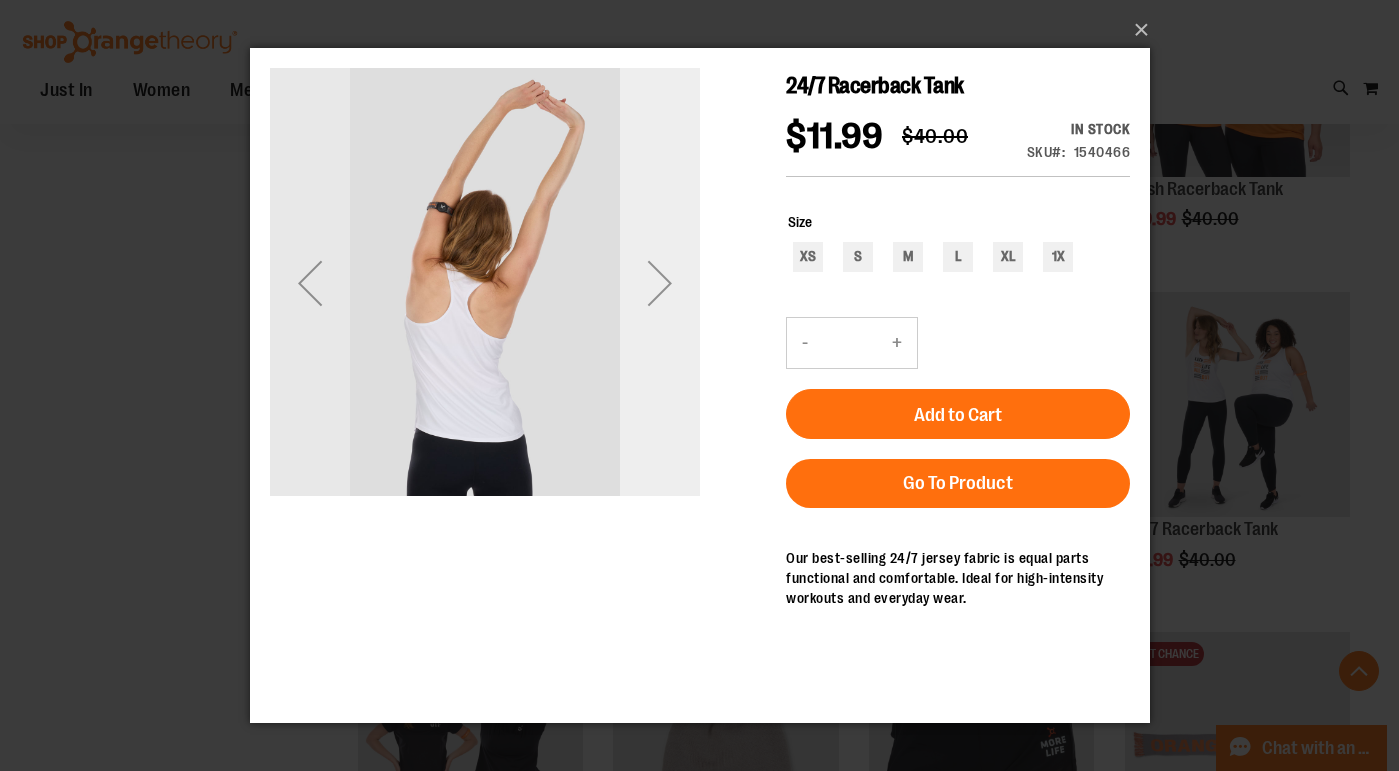 click at bounding box center (659, 283) 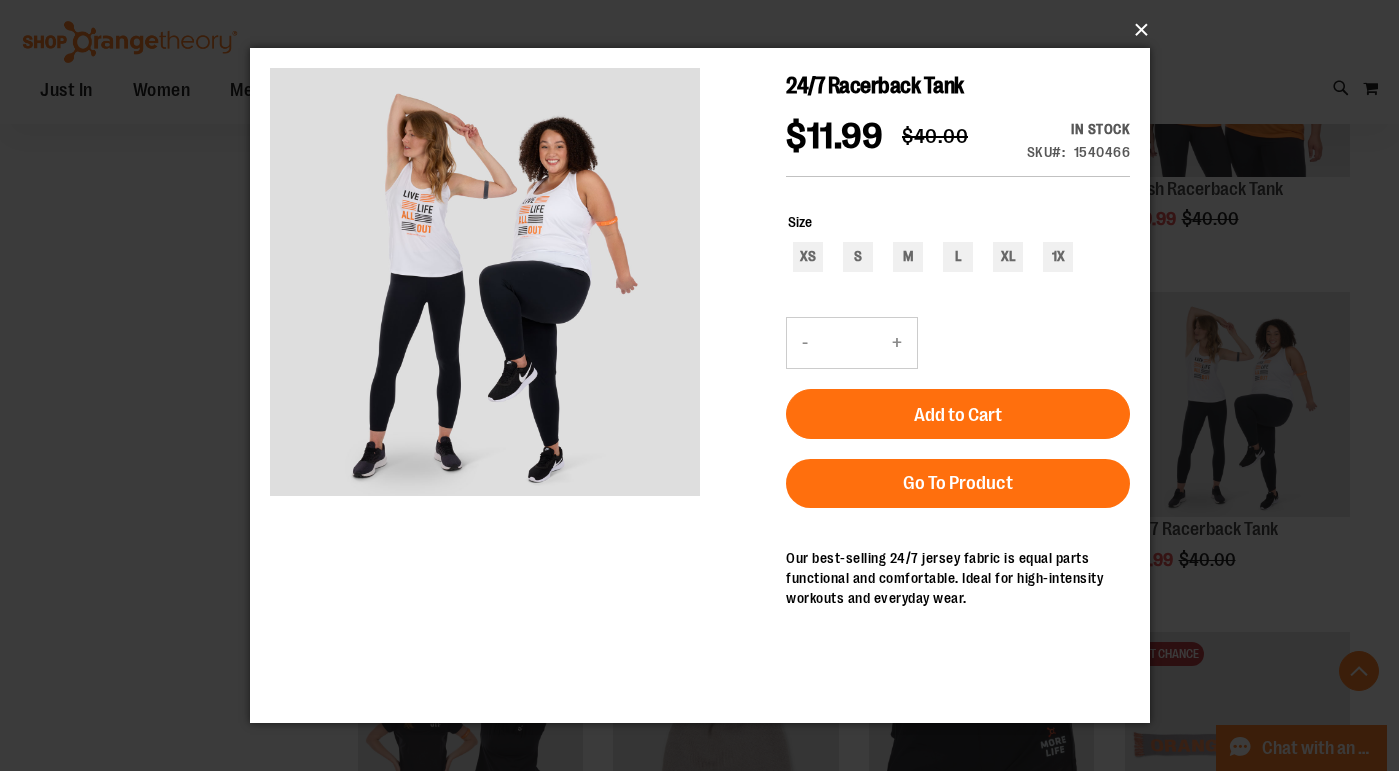 click on "×" at bounding box center (706, 30) 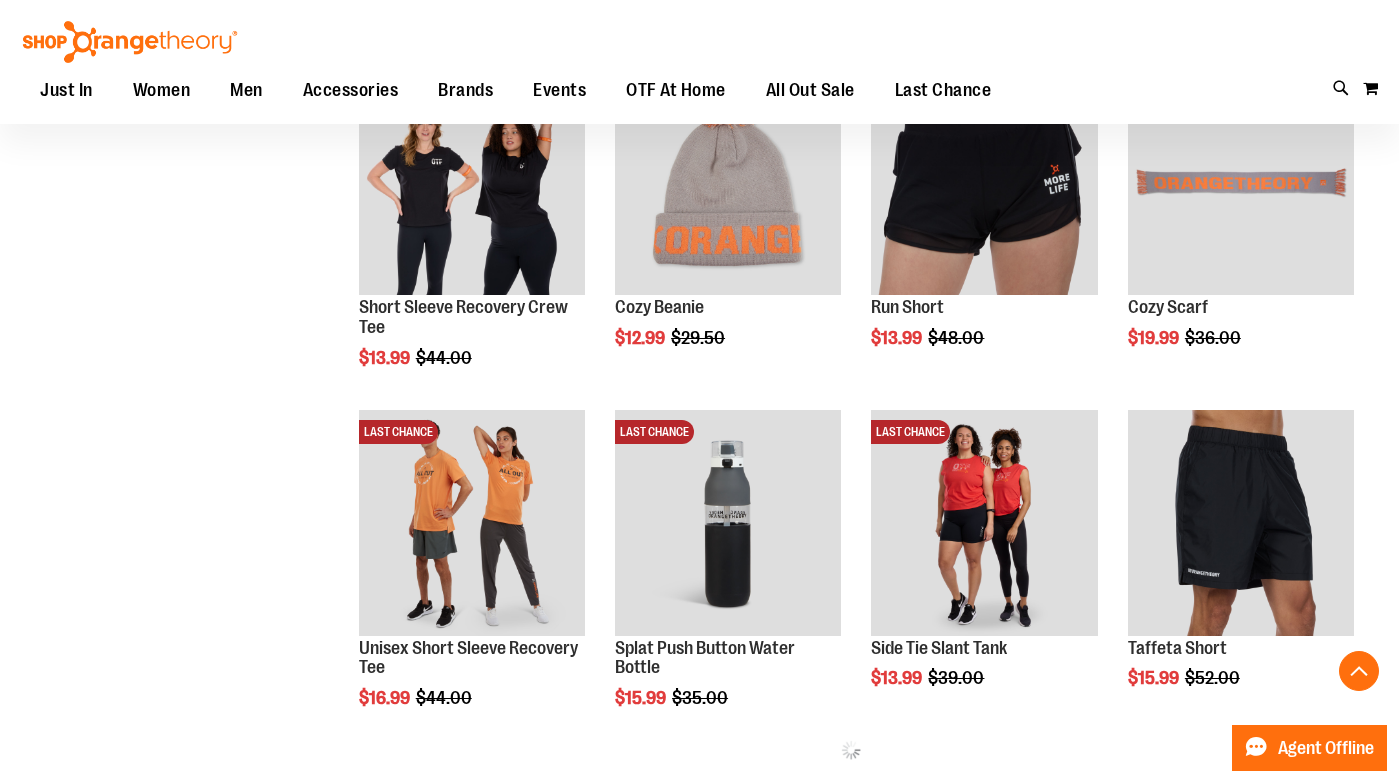 scroll, scrollTop: 1684, scrollLeft: 0, axis: vertical 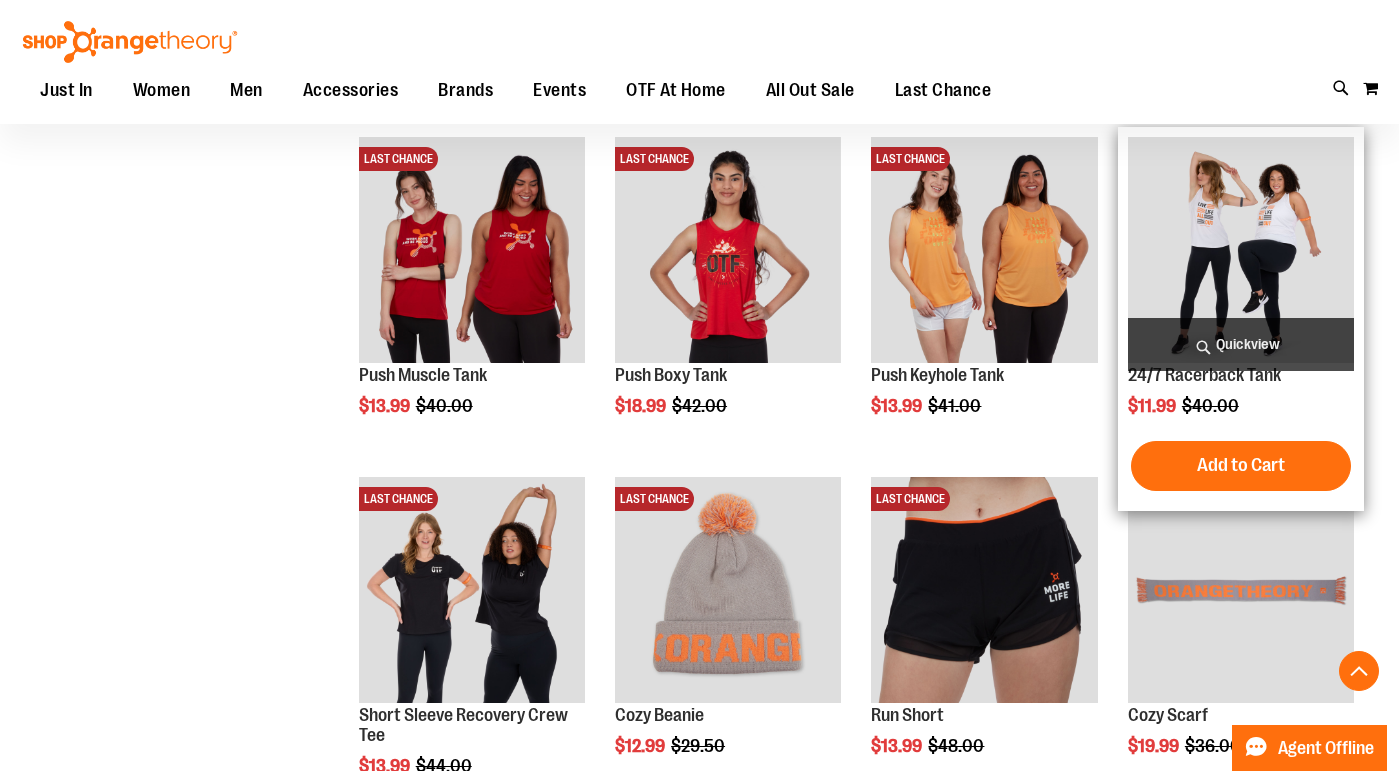 click on "Quickview" at bounding box center [1241, 344] 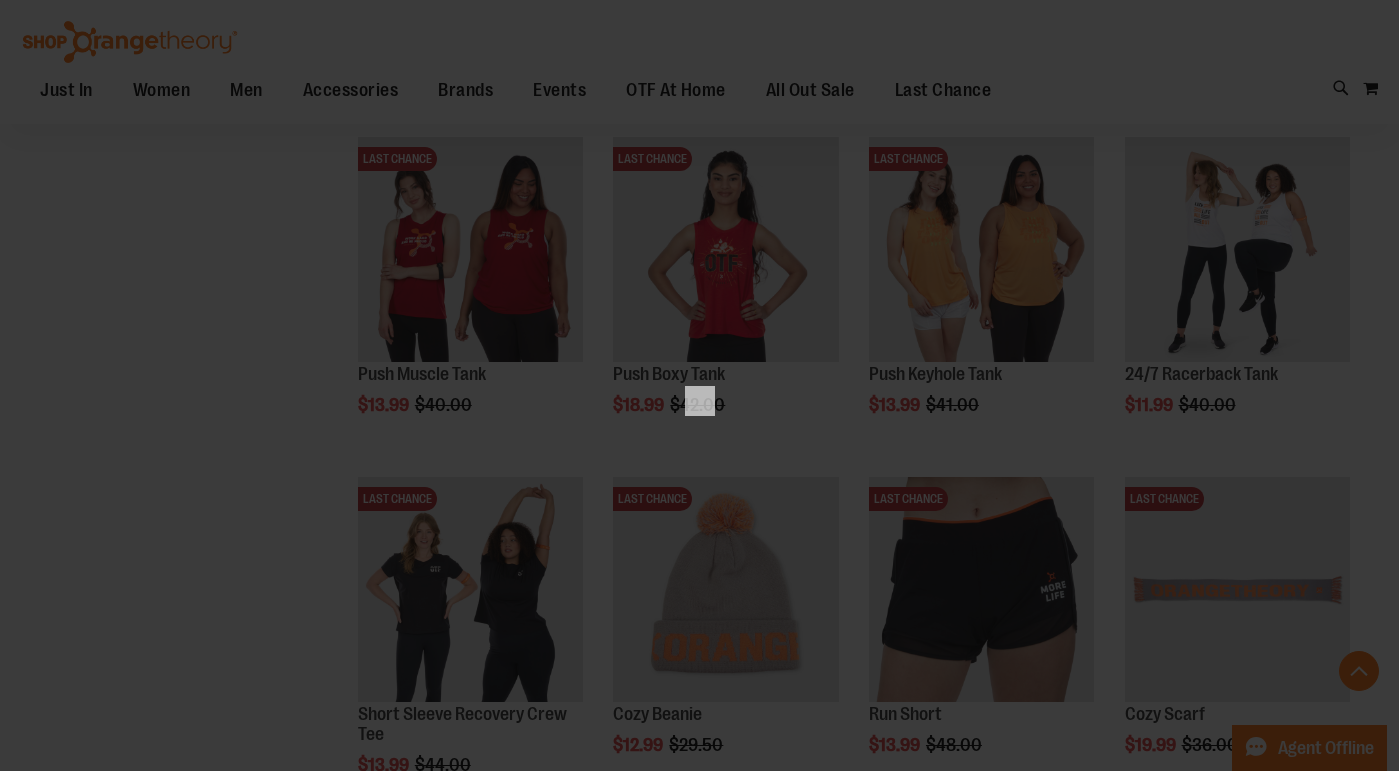 scroll, scrollTop: 0, scrollLeft: 0, axis: both 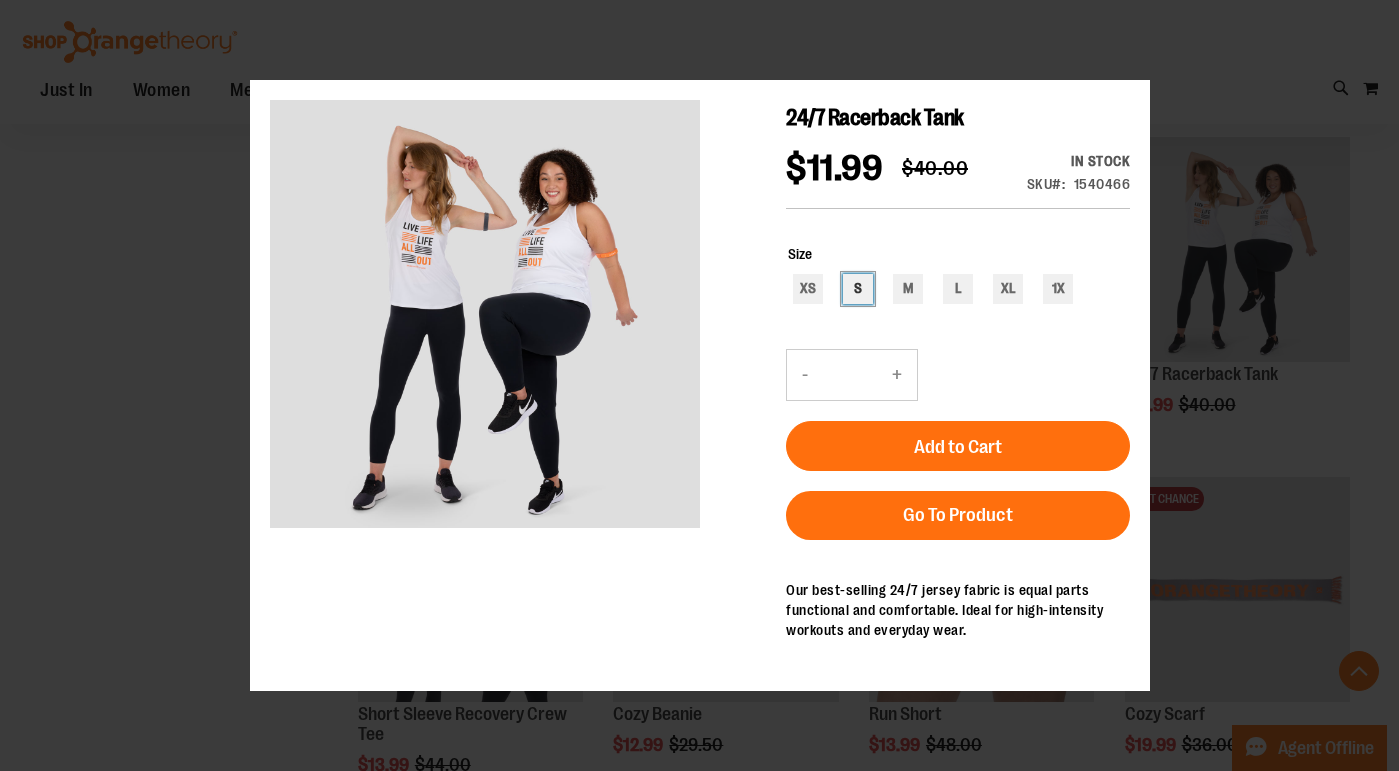 click on "Size XS S M L XL 1X" at bounding box center [957, 275] 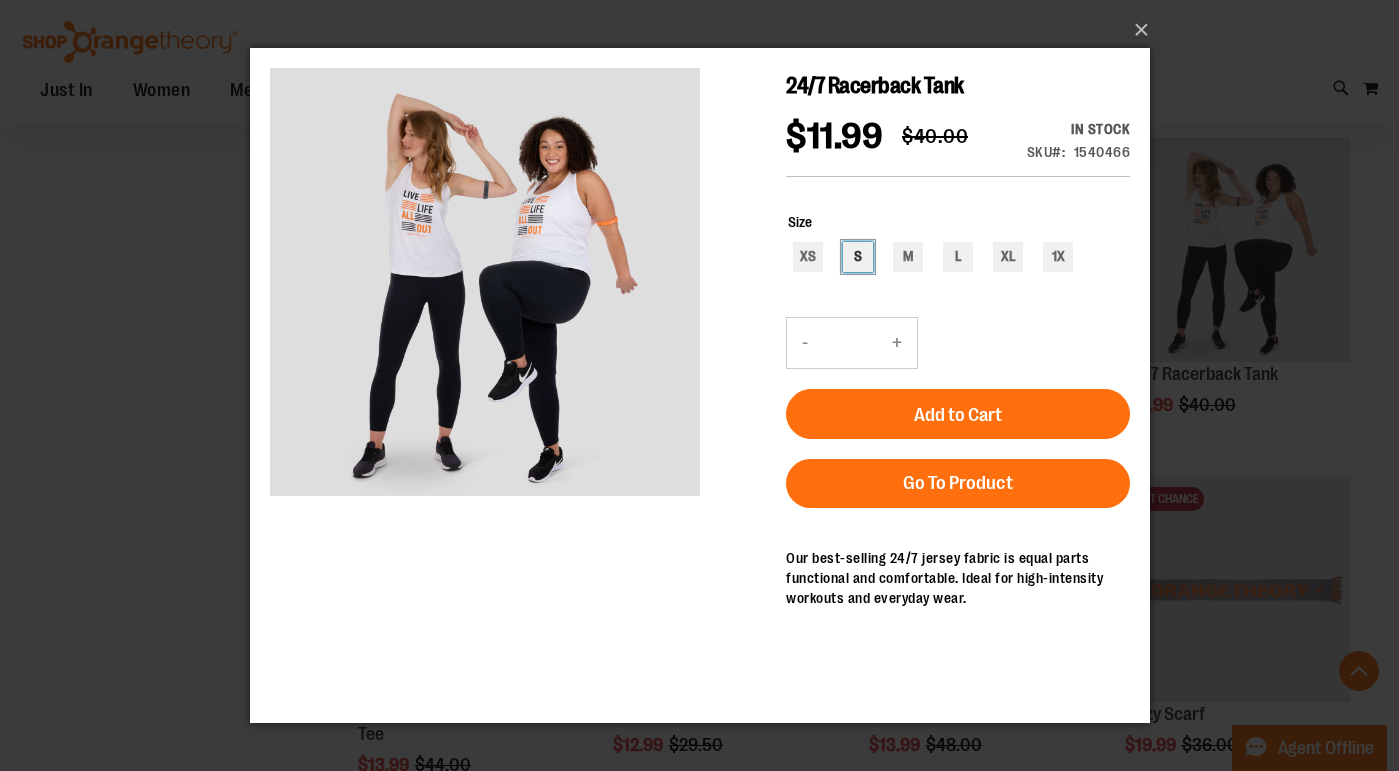 click on "S" at bounding box center [857, 257] 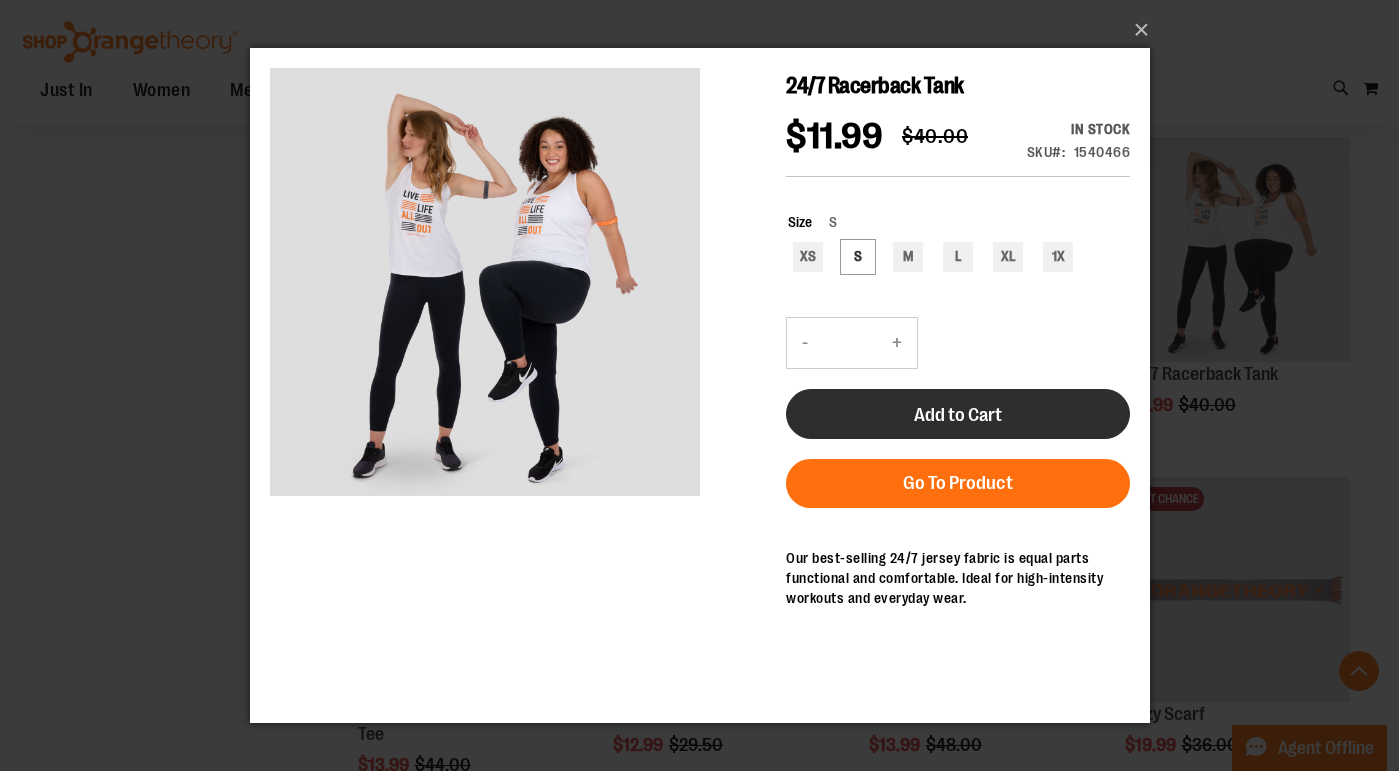 click on "Add to Cart" at bounding box center [957, 415] 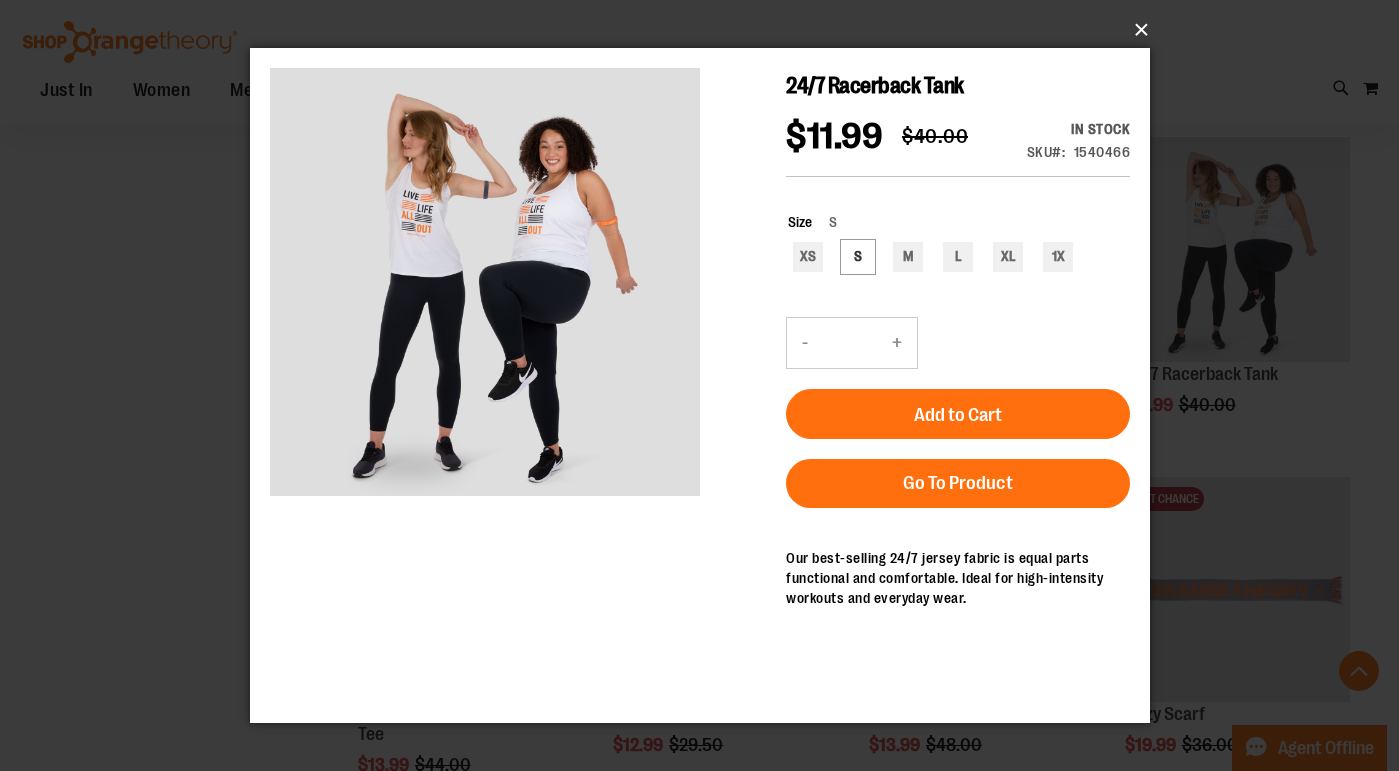 click on "×" at bounding box center (706, 30) 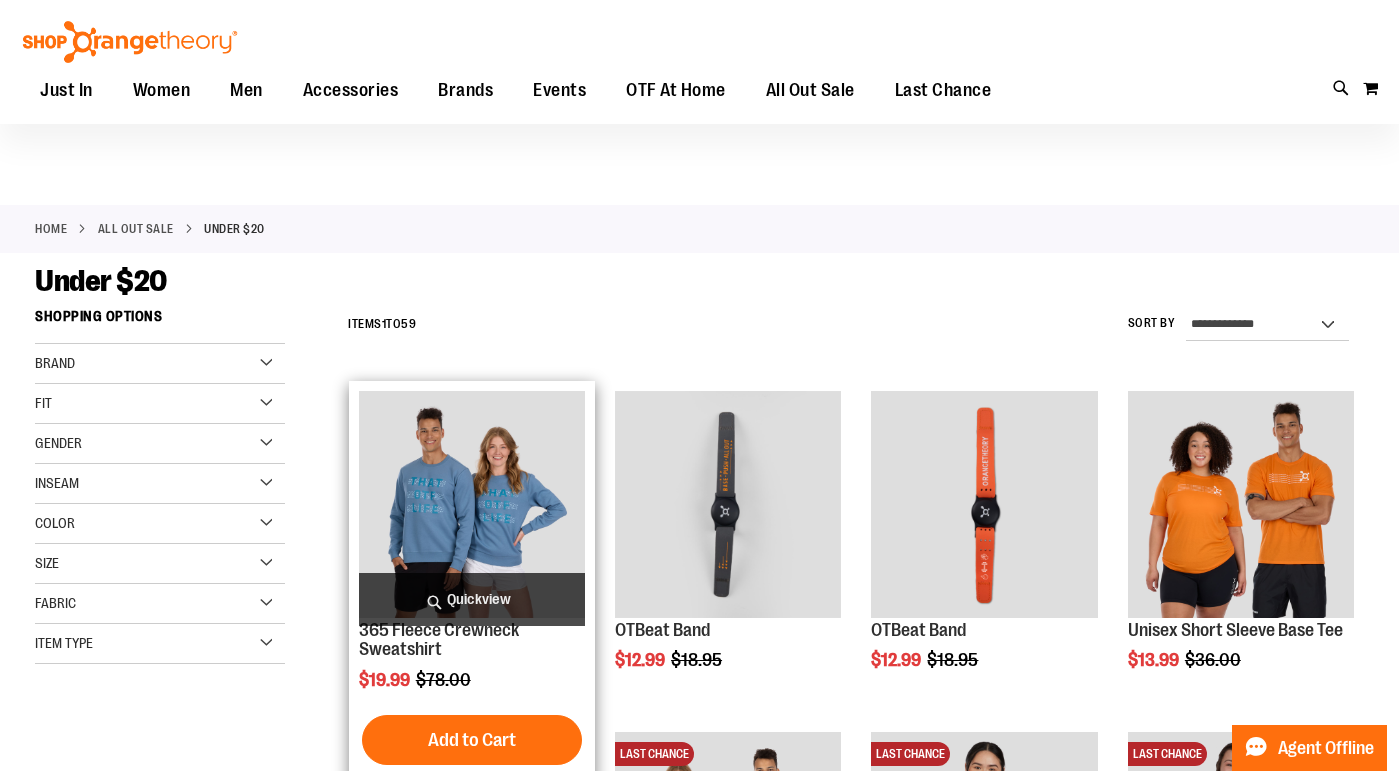 scroll, scrollTop: 0, scrollLeft: 0, axis: both 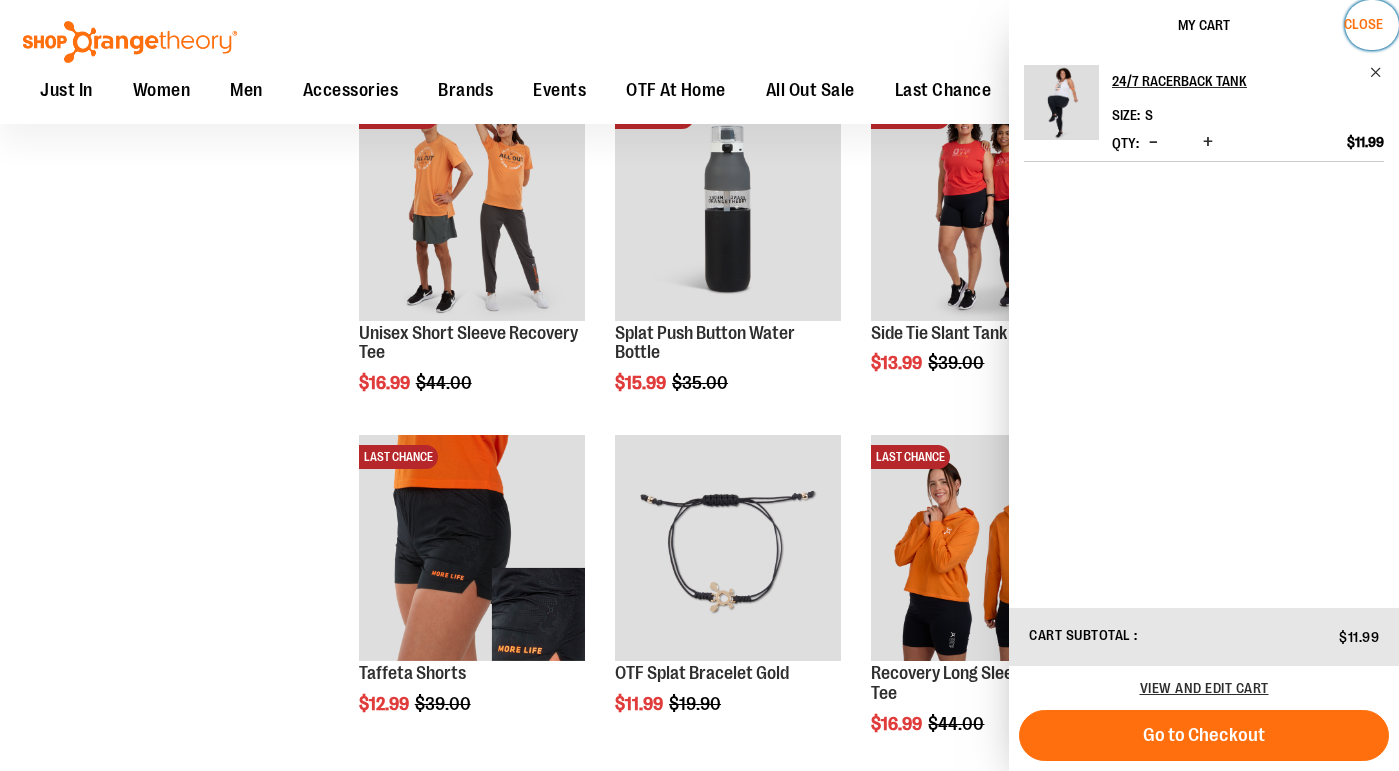 click on "Close" at bounding box center (1363, 24) 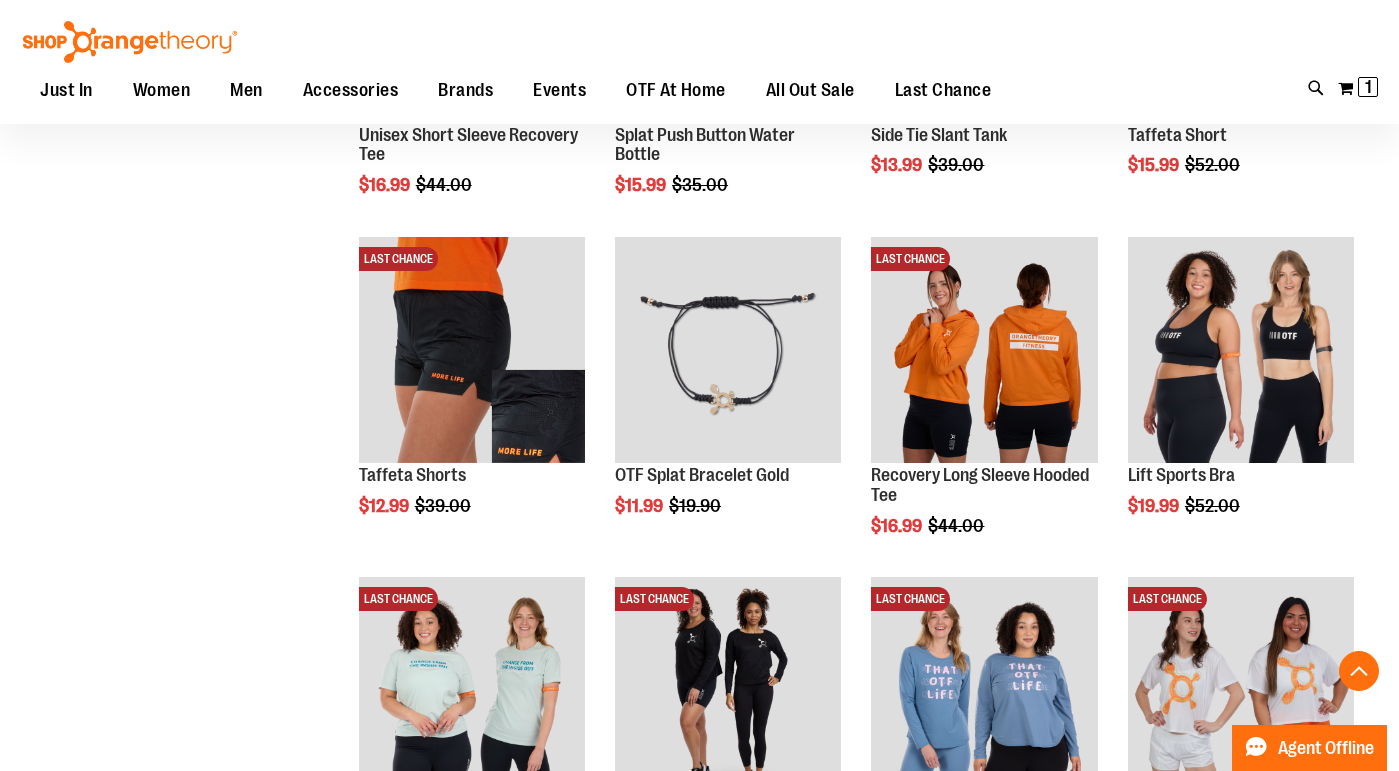 scroll, scrollTop: 2204, scrollLeft: 0, axis: vertical 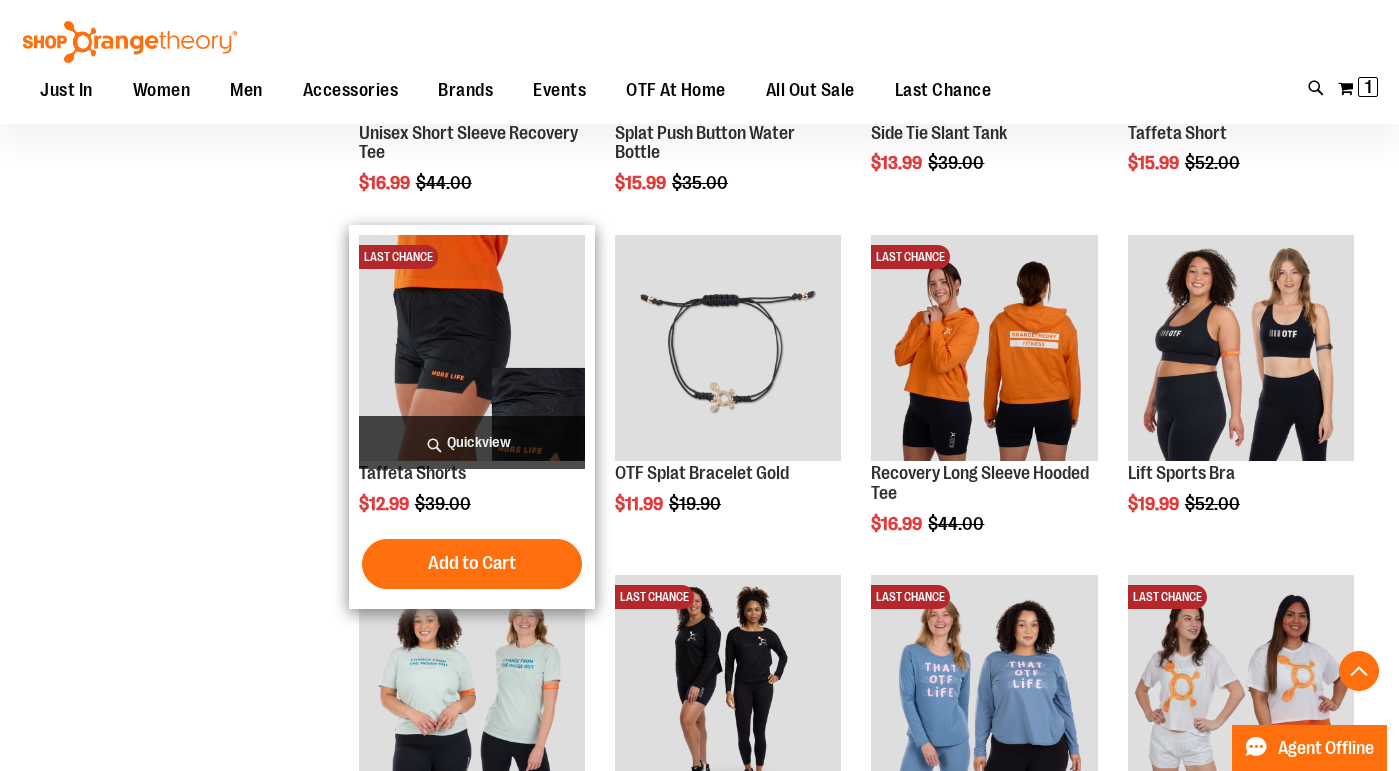 click on "Quickview" at bounding box center (472, 442) 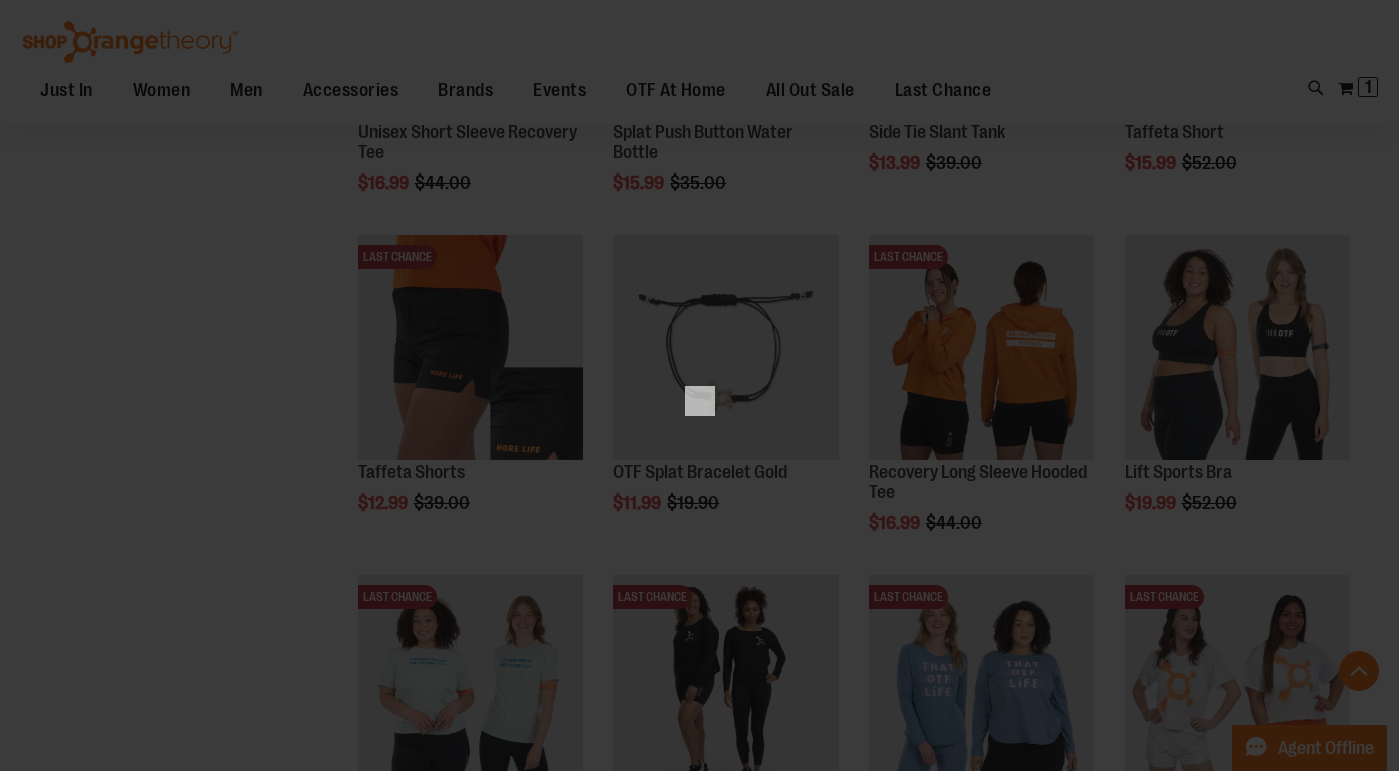 scroll, scrollTop: 0, scrollLeft: 0, axis: both 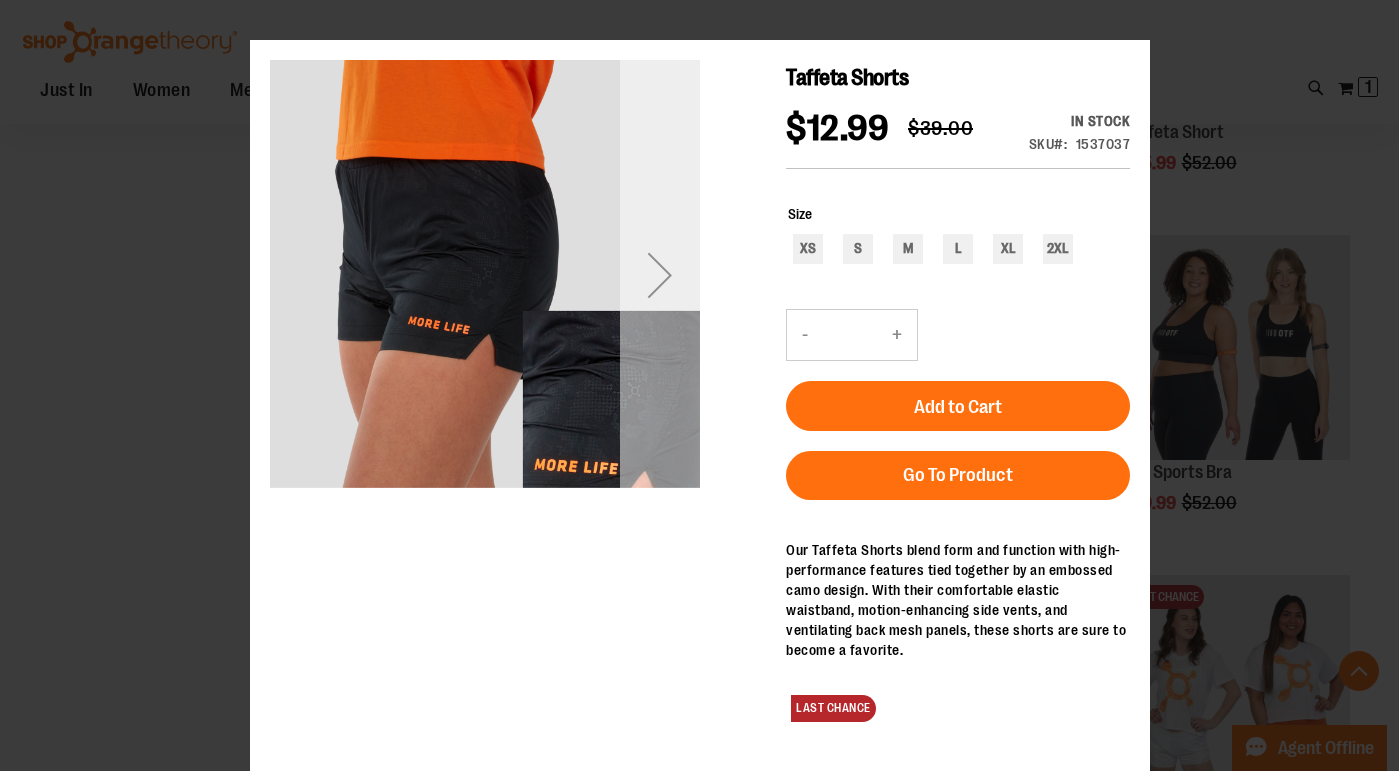 click at bounding box center [659, 275] 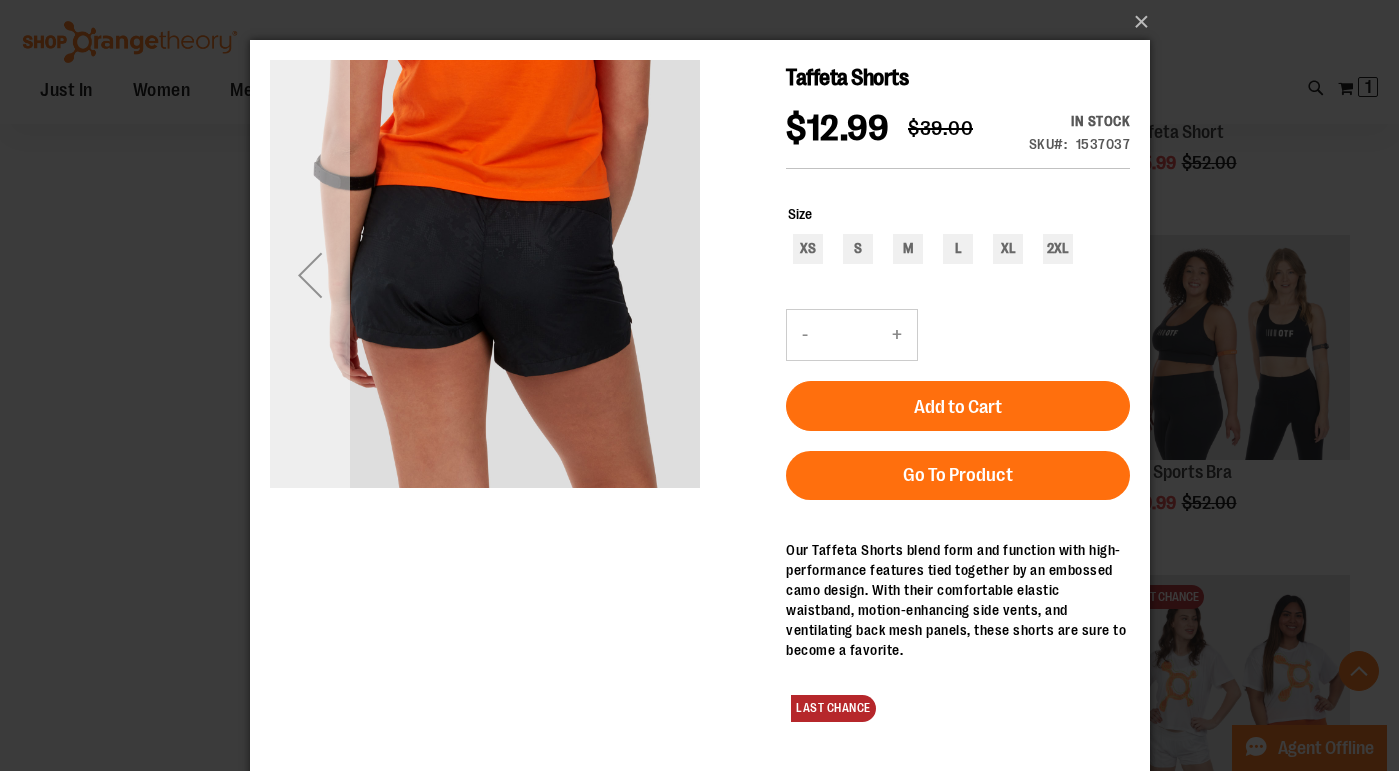 click at bounding box center (309, 275) 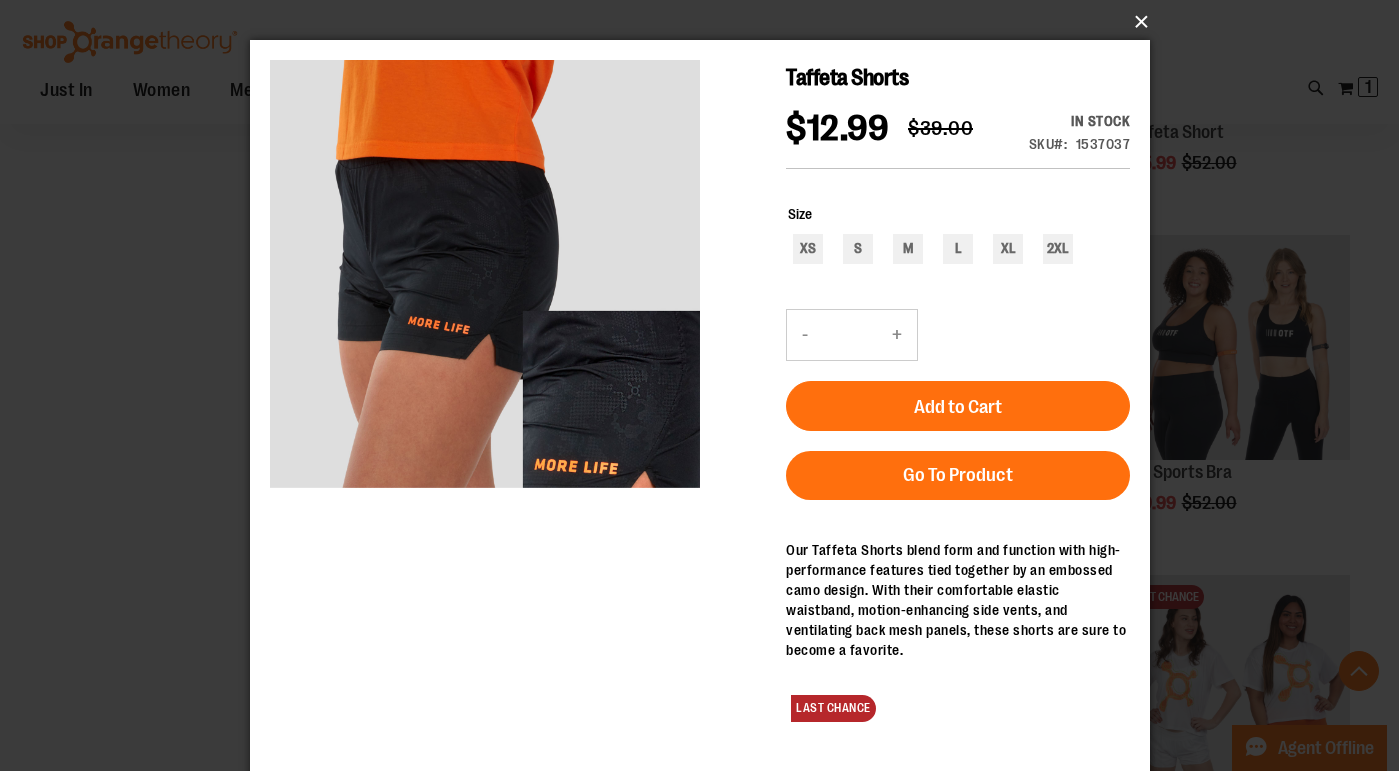 click on "×" at bounding box center (706, 22) 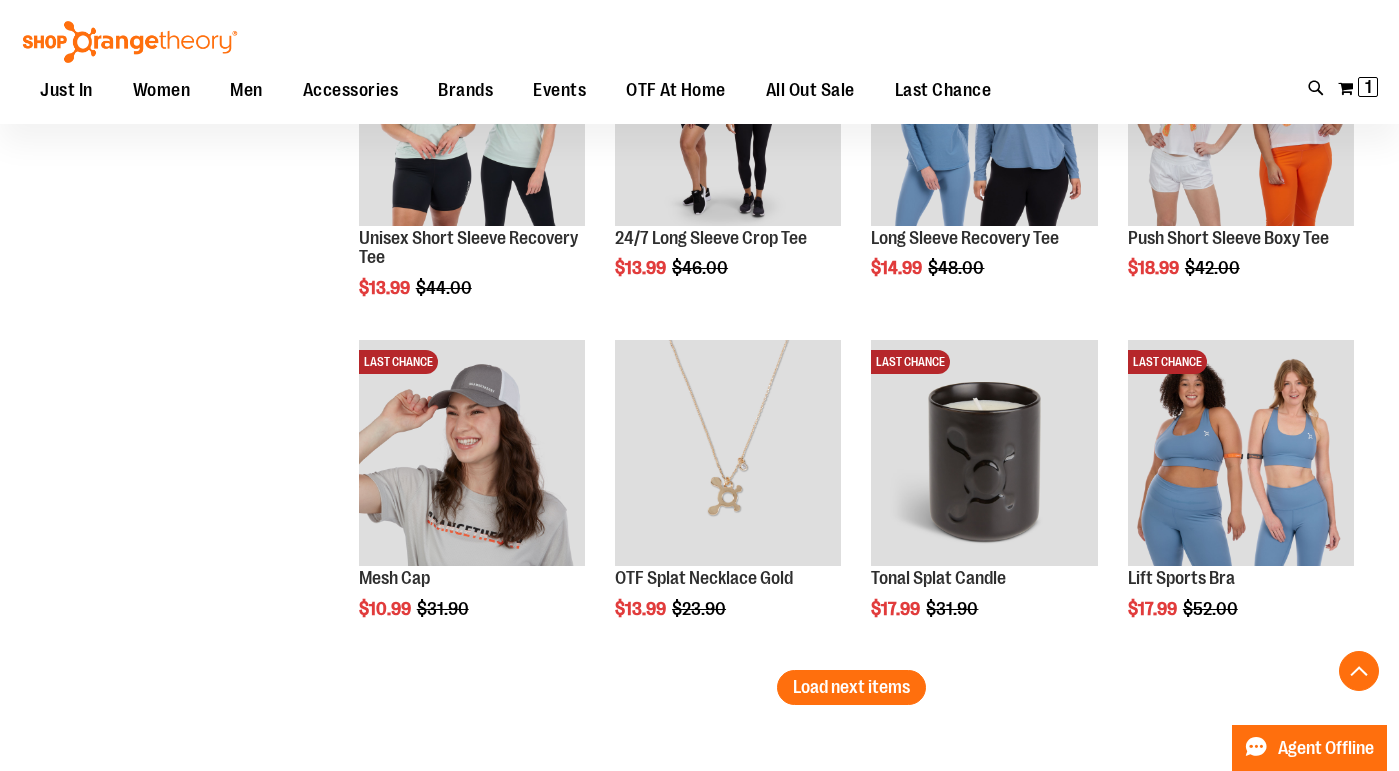 scroll, scrollTop: 2774, scrollLeft: 0, axis: vertical 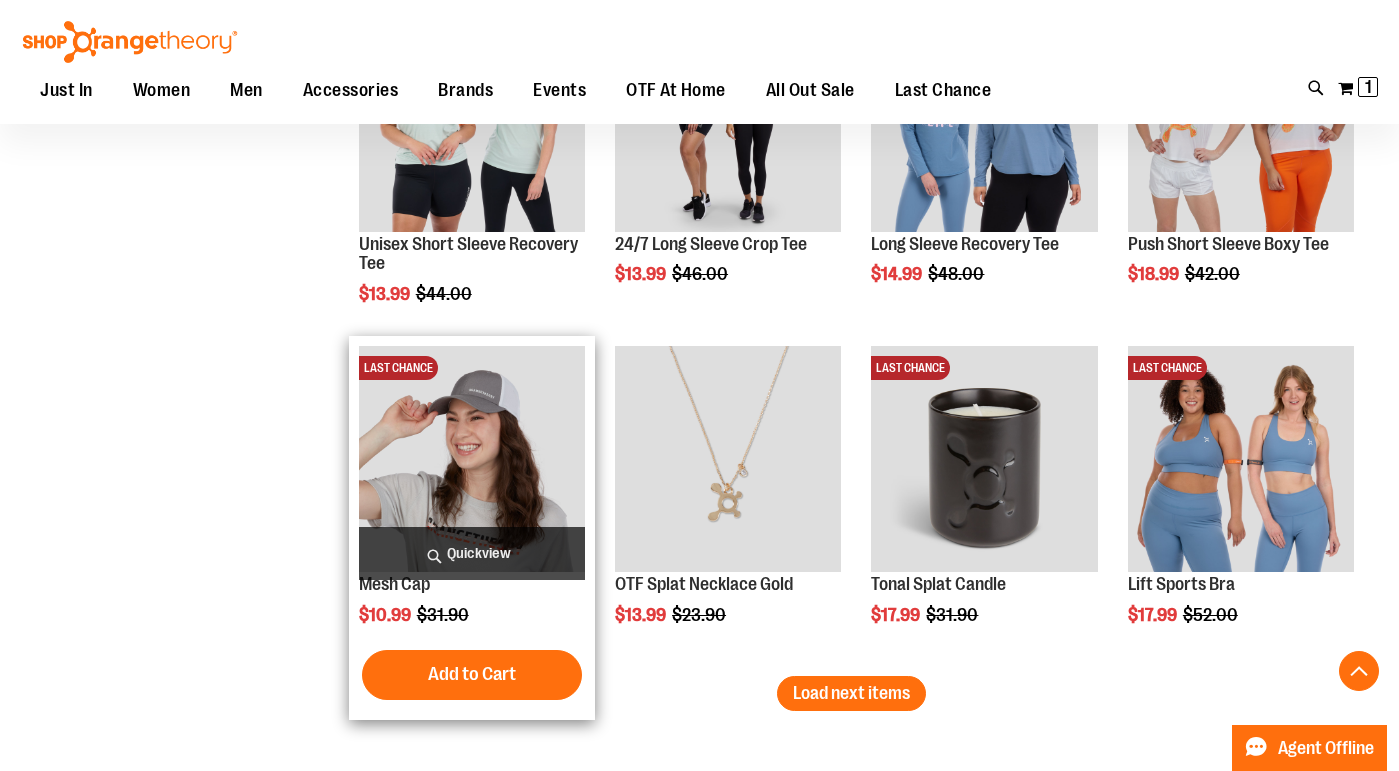 click on "Quickview" at bounding box center (472, 553) 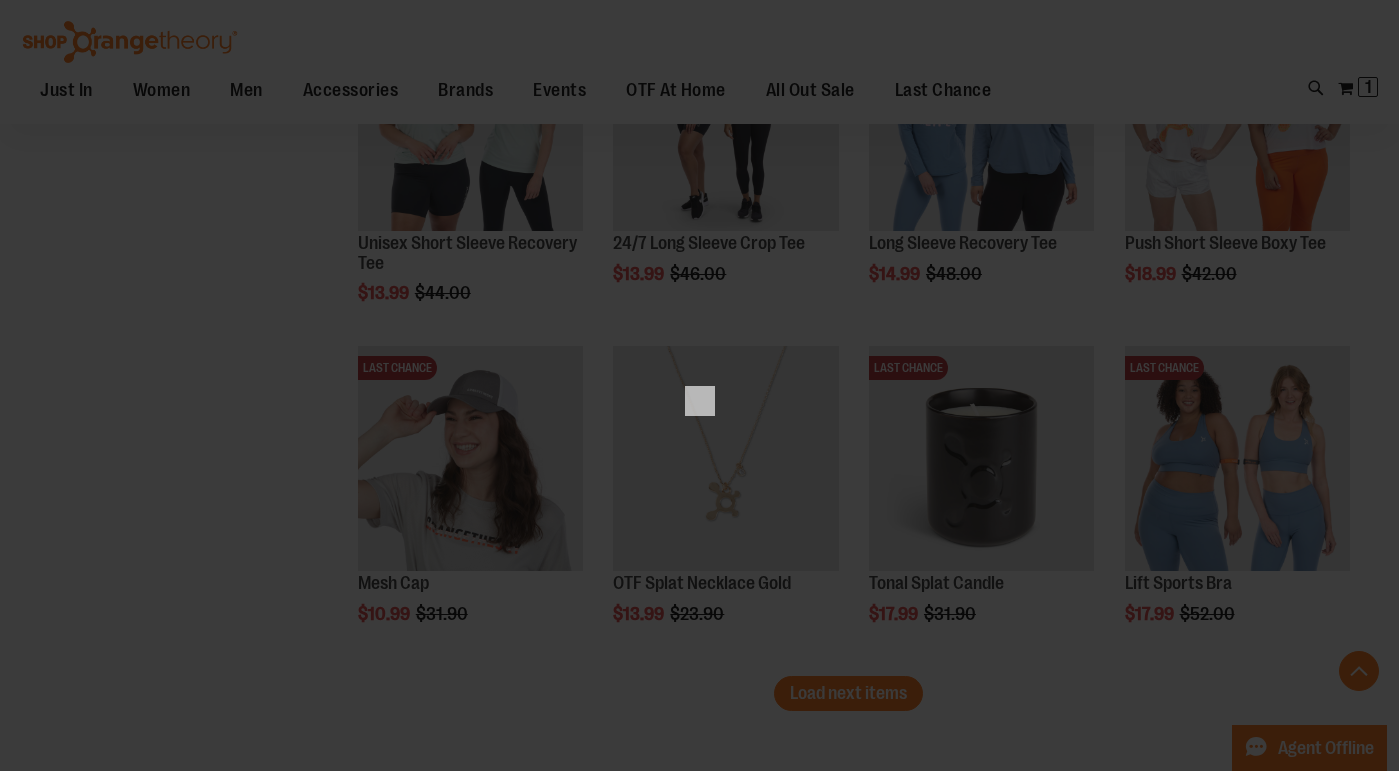 scroll, scrollTop: 0, scrollLeft: 0, axis: both 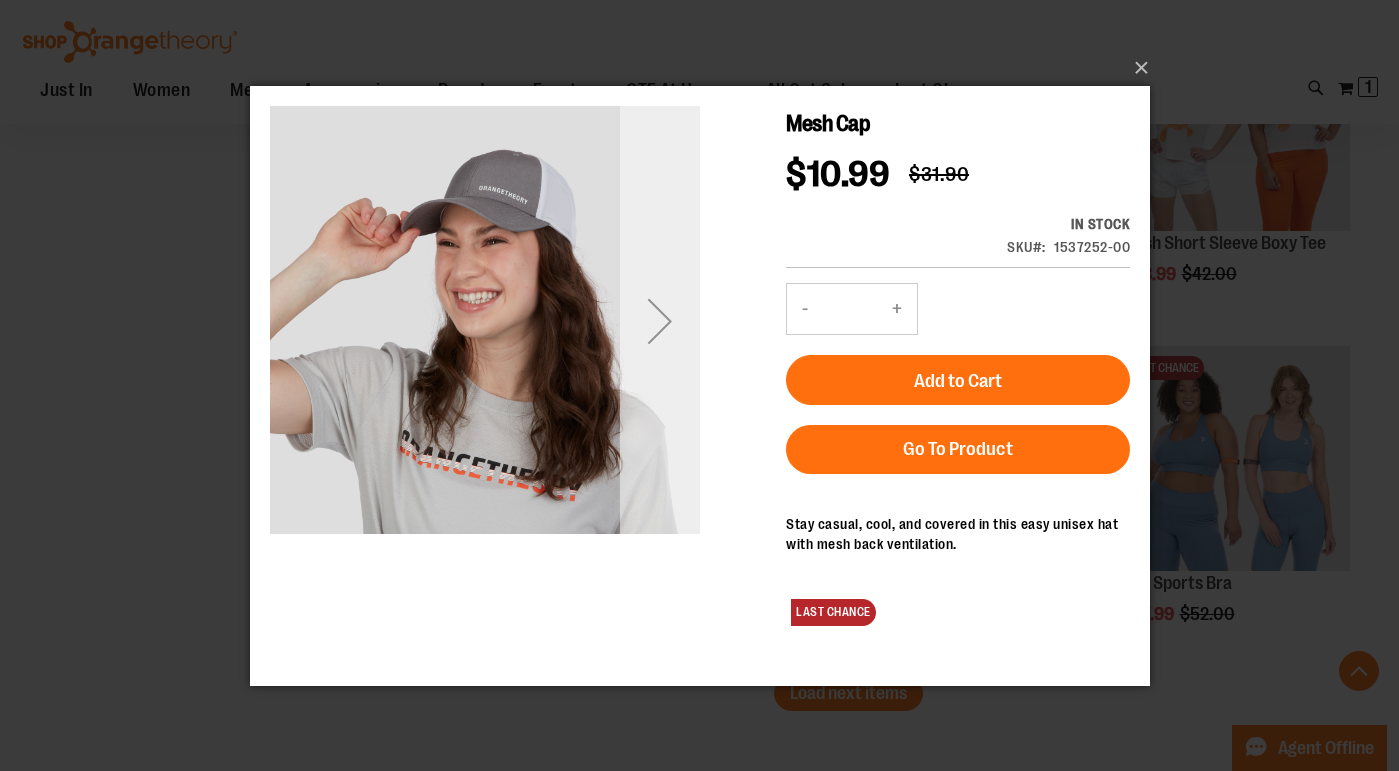 click at bounding box center (659, 320) 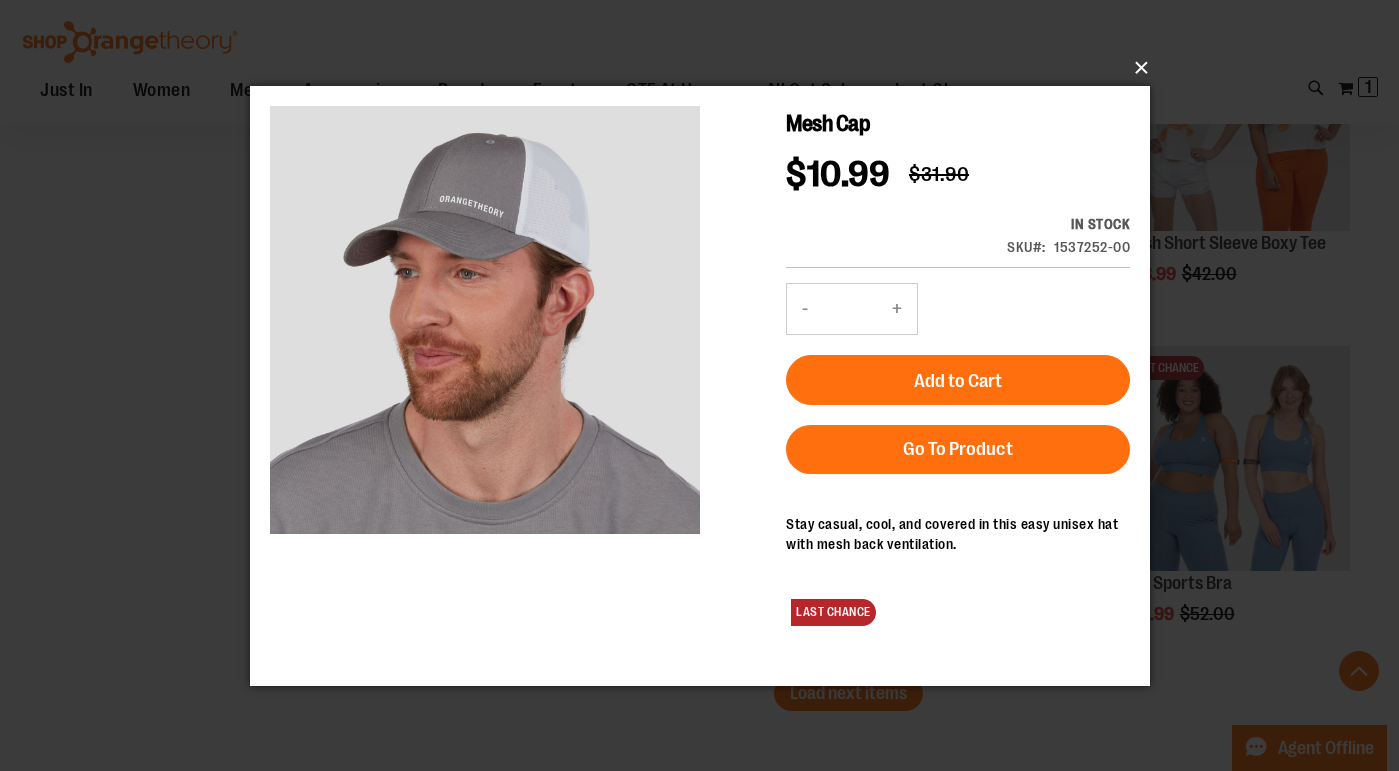 click on "×" at bounding box center [706, 68] 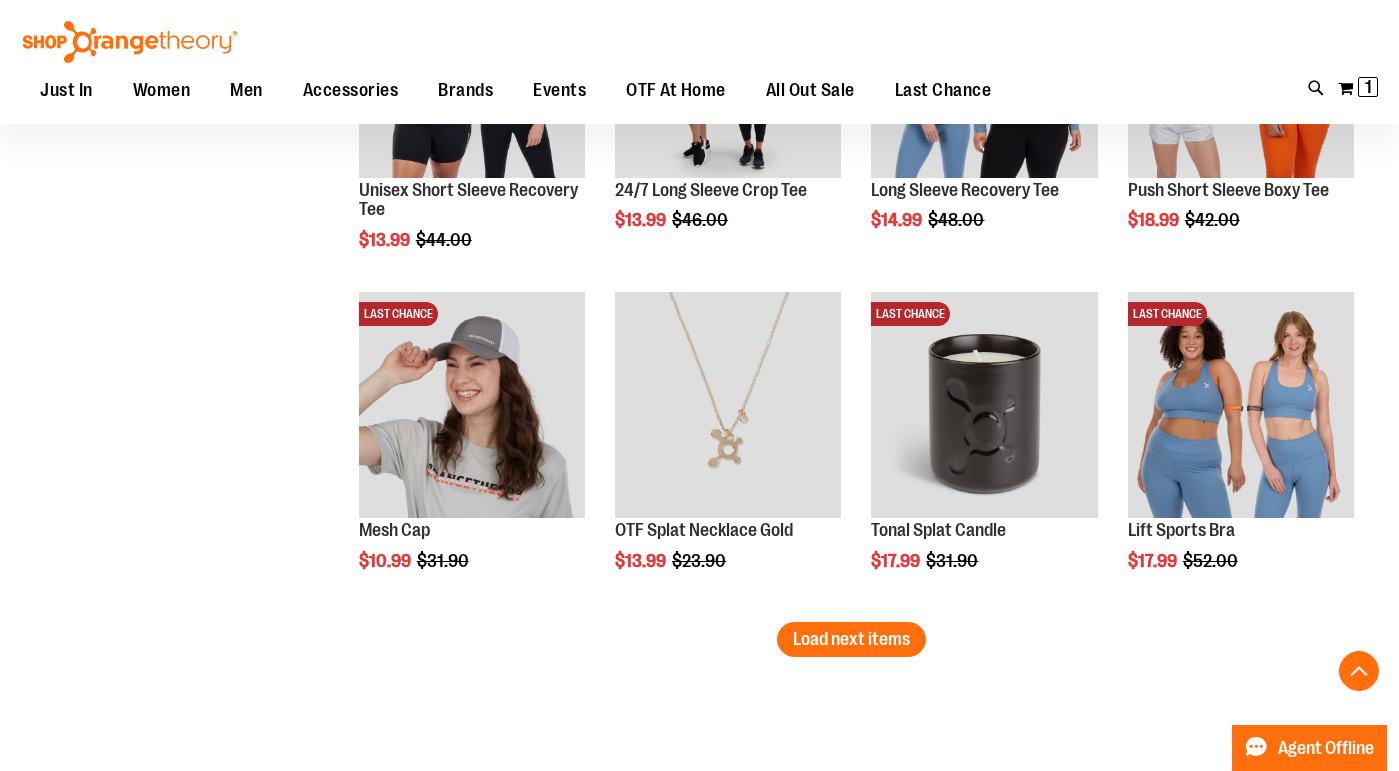 scroll, scrollTop: 2838, scrollLeft: 0, axis: vertical 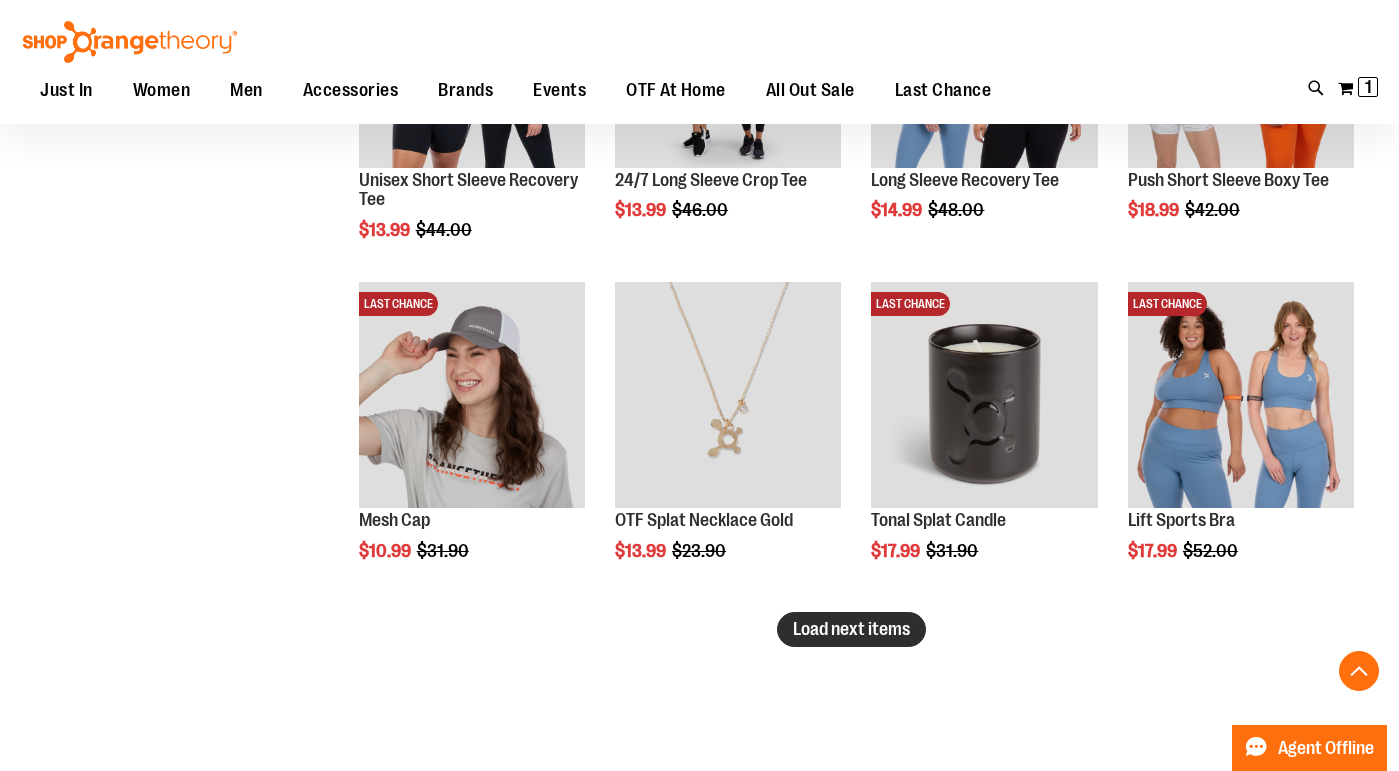 click on "Load next items" at bounding box center [851, 629] 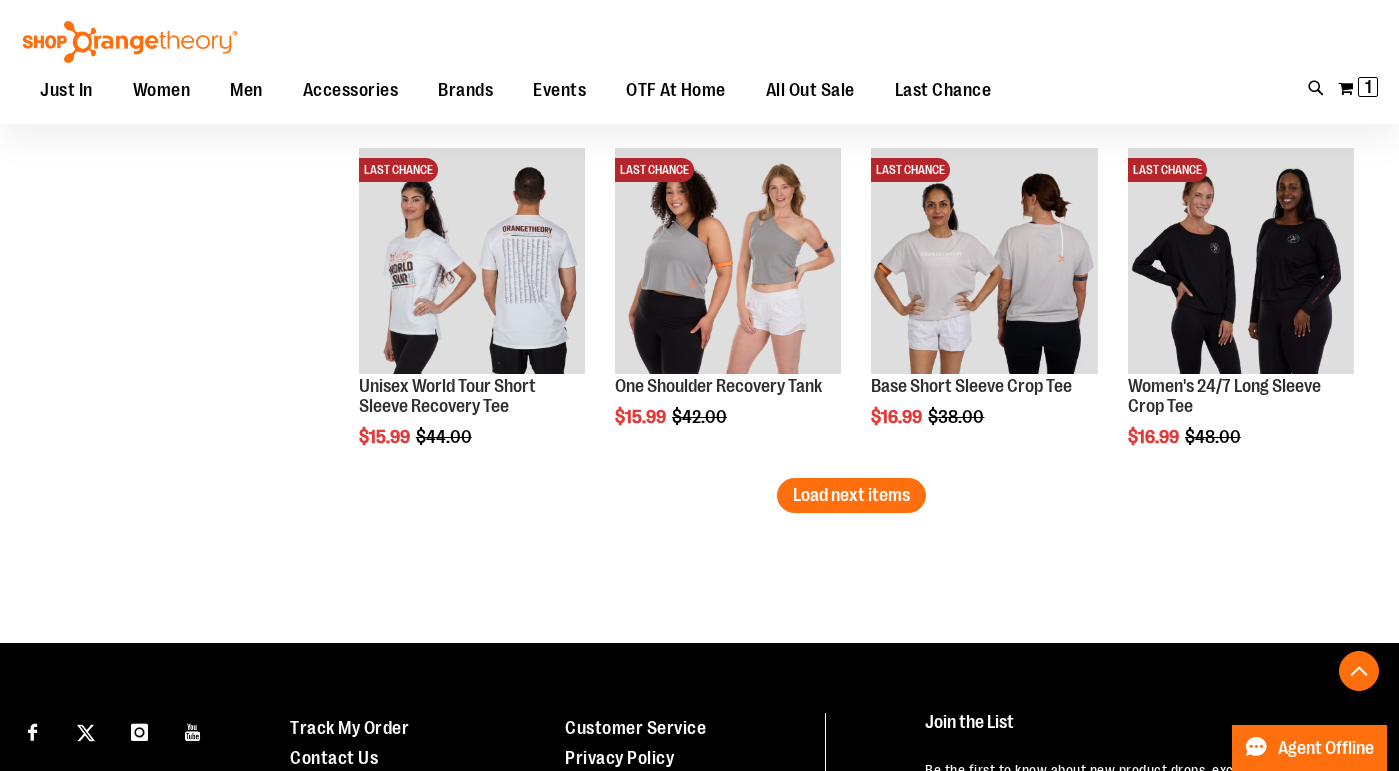 scroll, scrollTop: 3997, scrollLeft: 0, axis: vertical 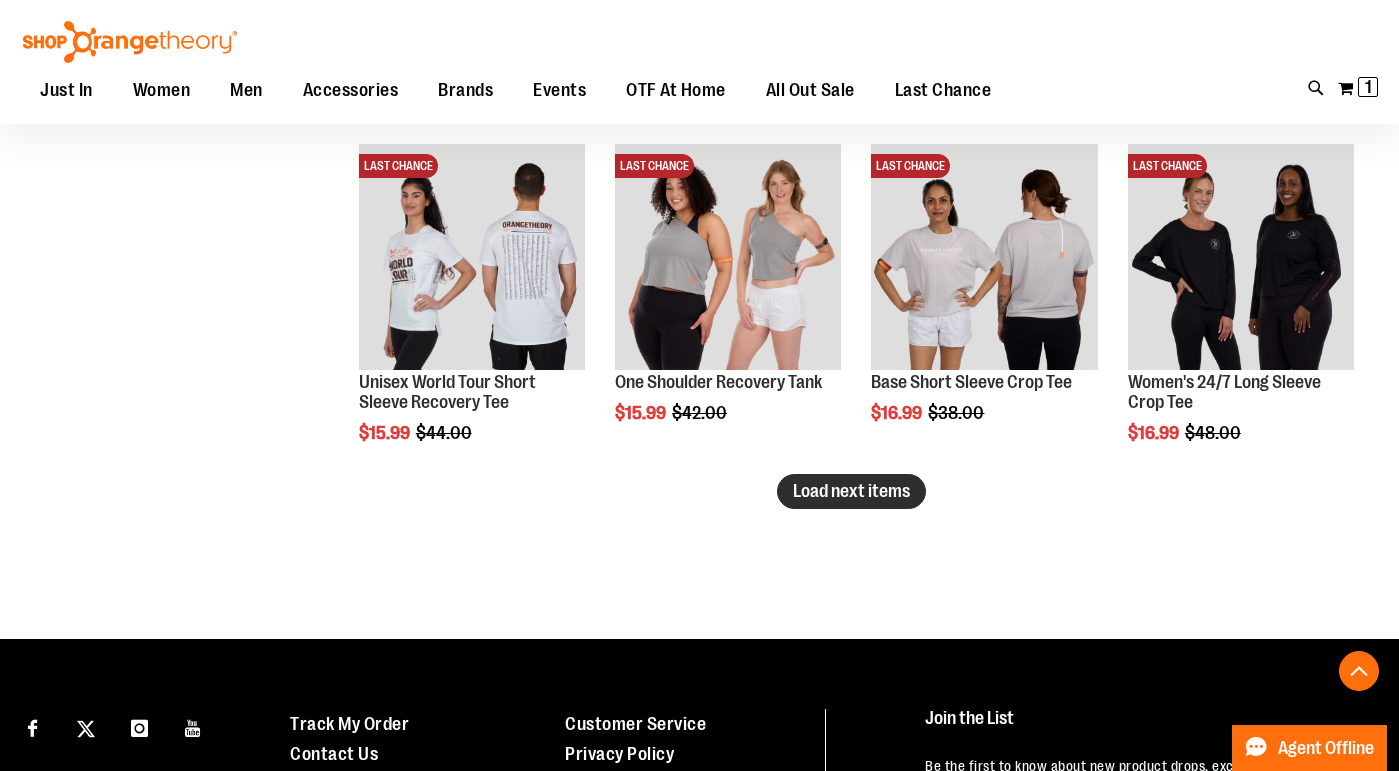click on "Load next items" at bounding box center (851, 491) 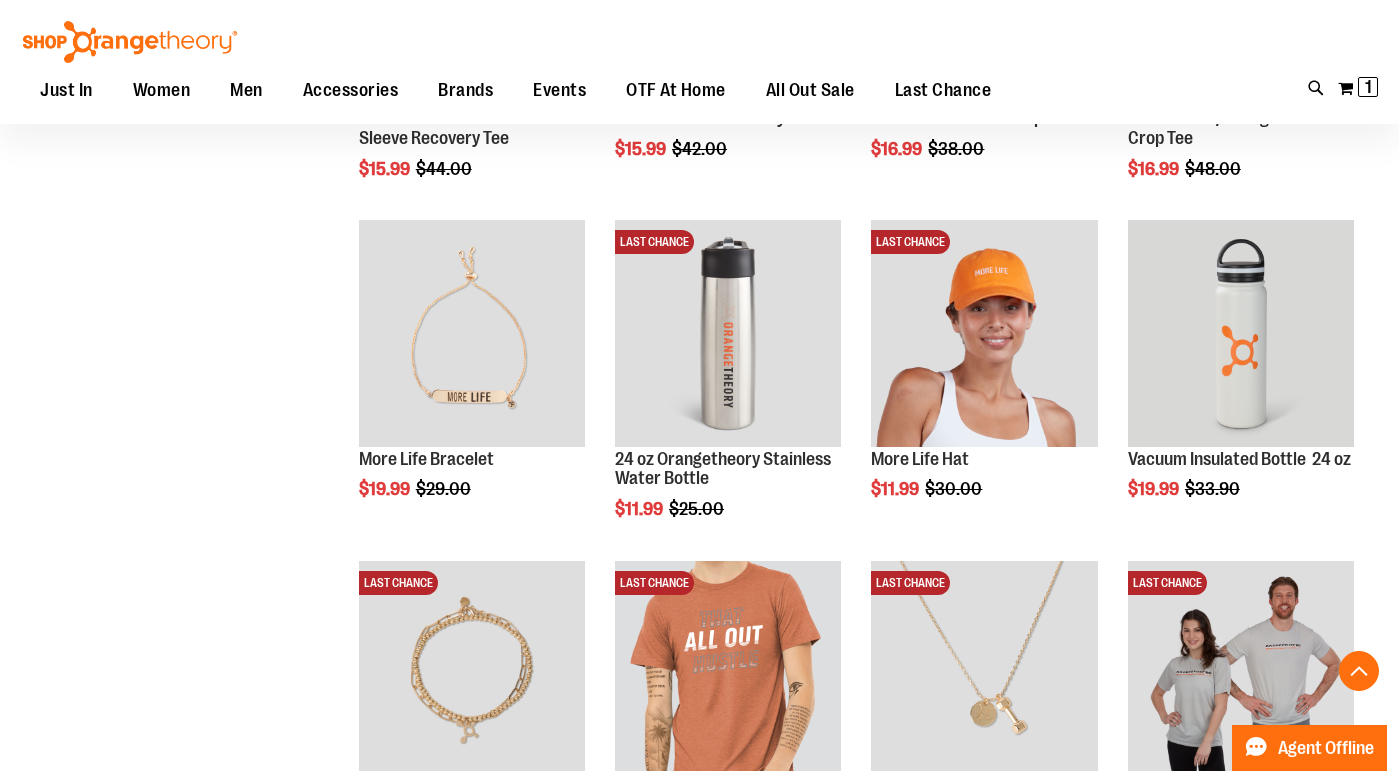 scroll, scrollTop: 4240, scrollLeft: 0, axis: vertical 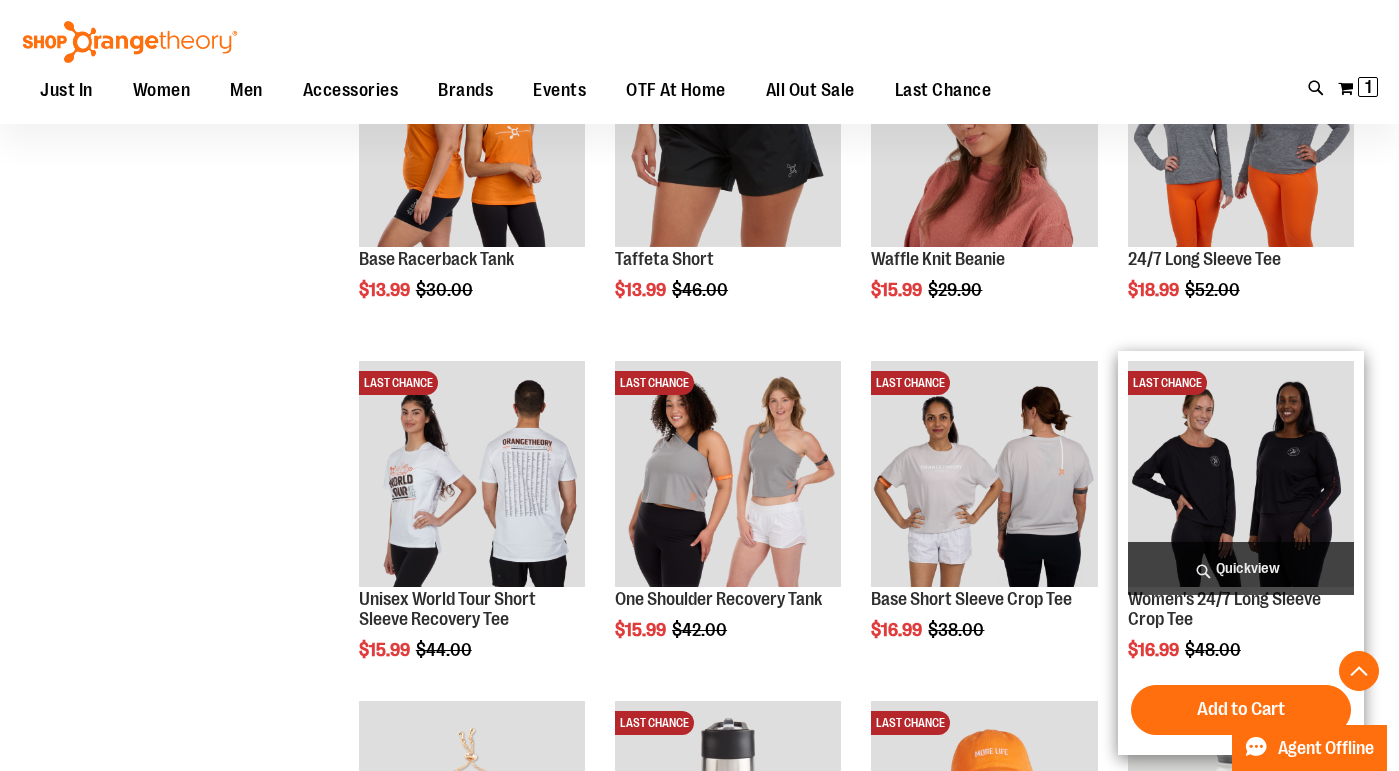 click on "Quickview" at bounding box center (1241, 568) 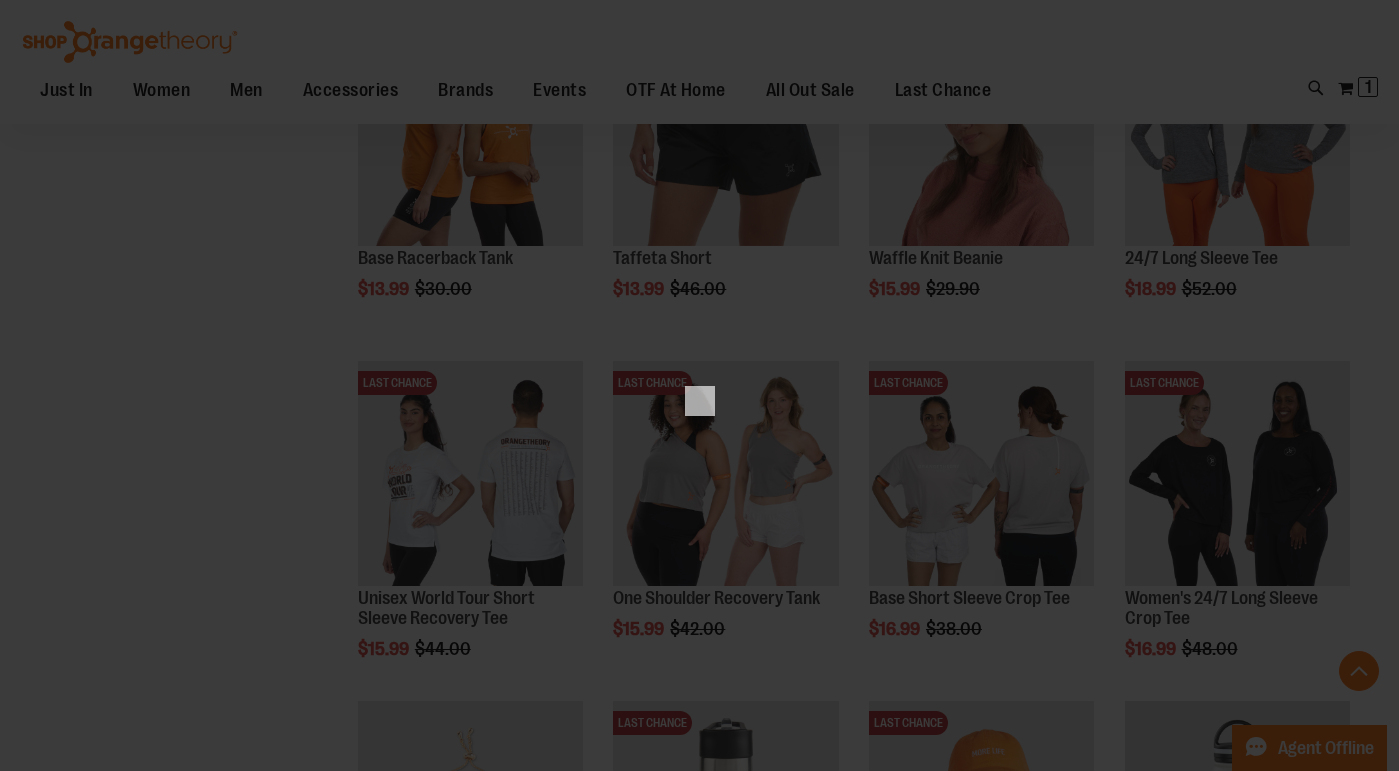 scroll, scrollTop: 0, scrollLeft: 0, axis: both 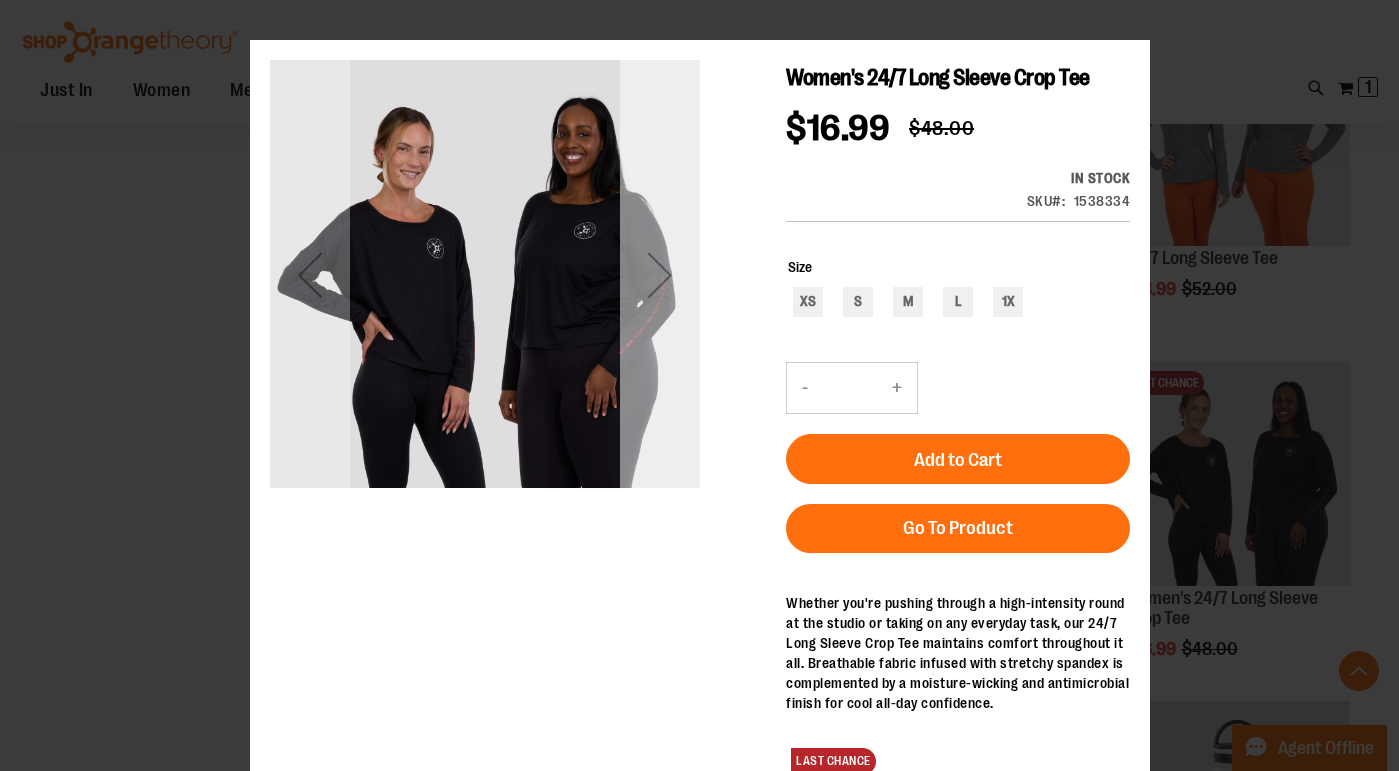 click at bounding box center (659, 275) 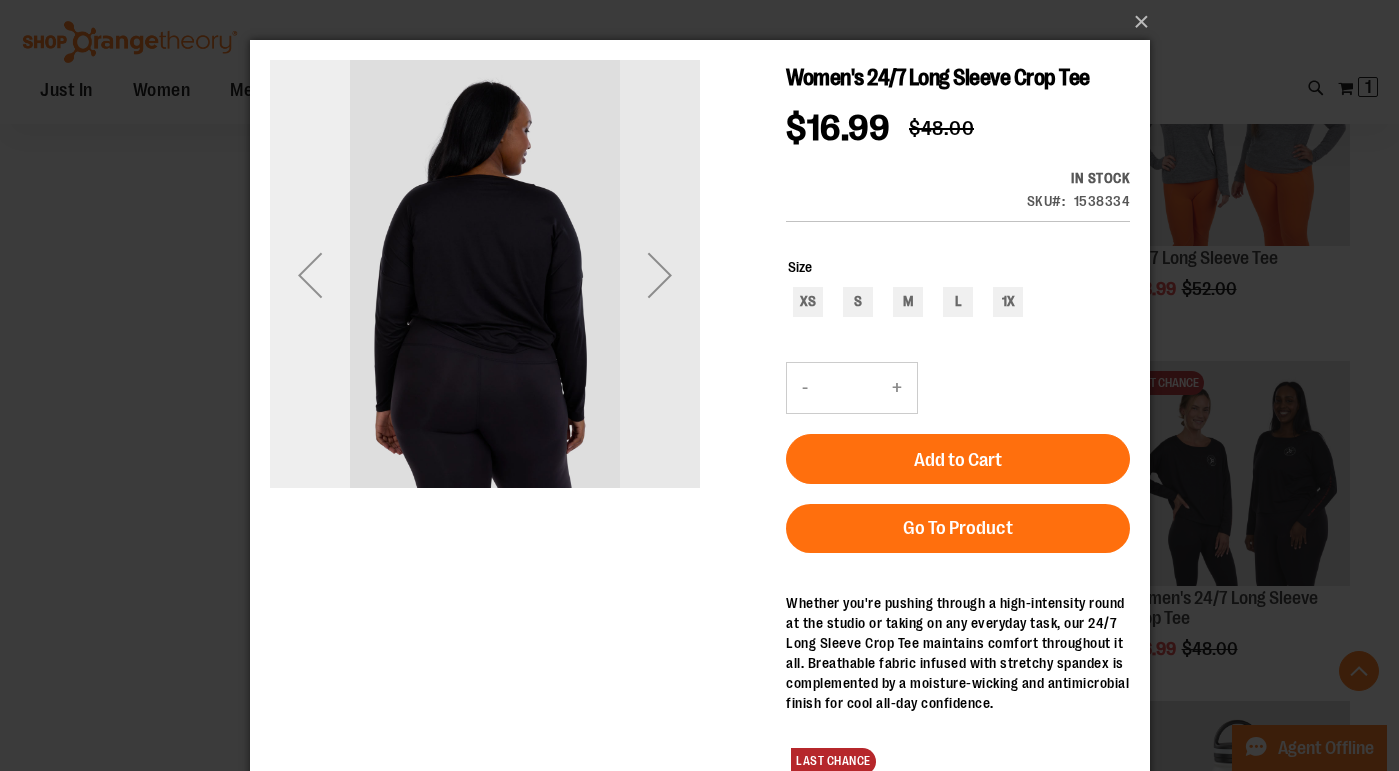 click at bounding box center [309, 275] 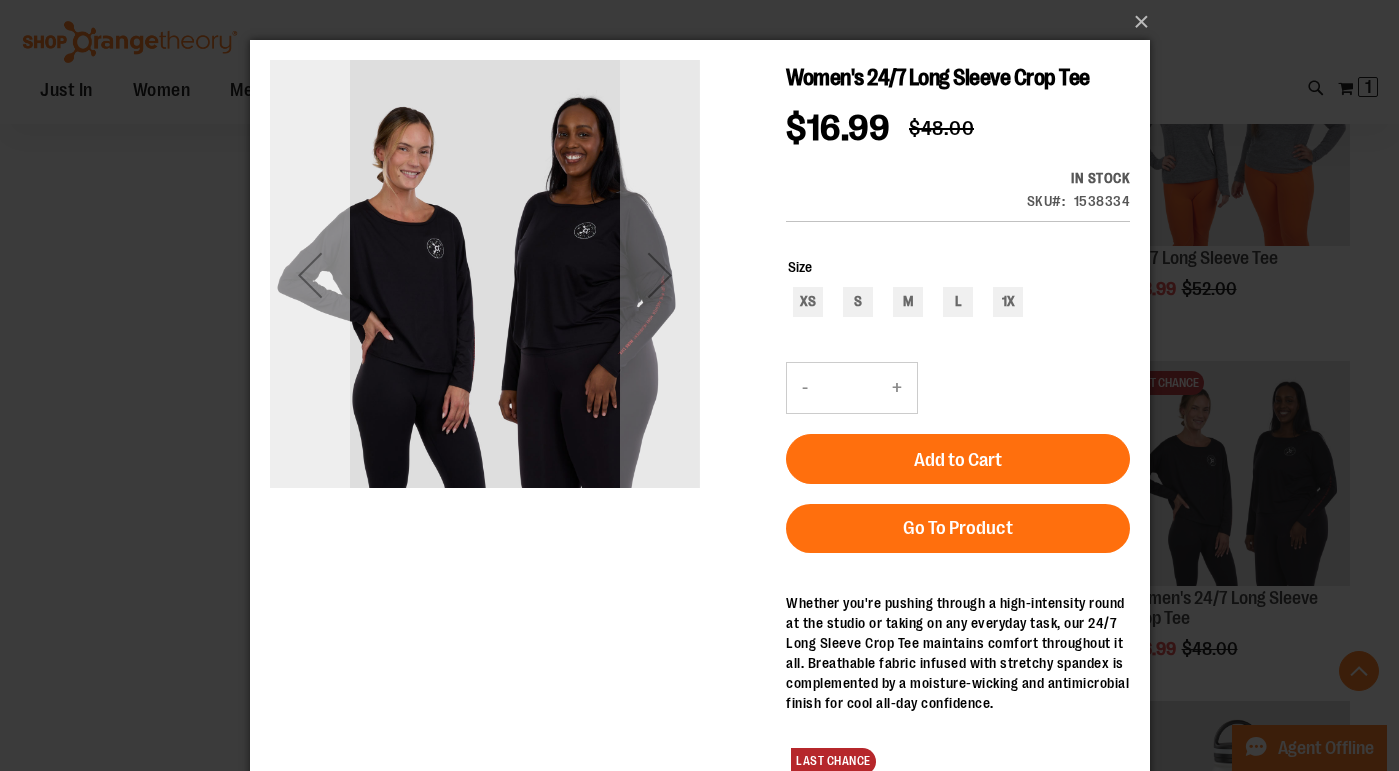 click at bounding box center (309, 275) 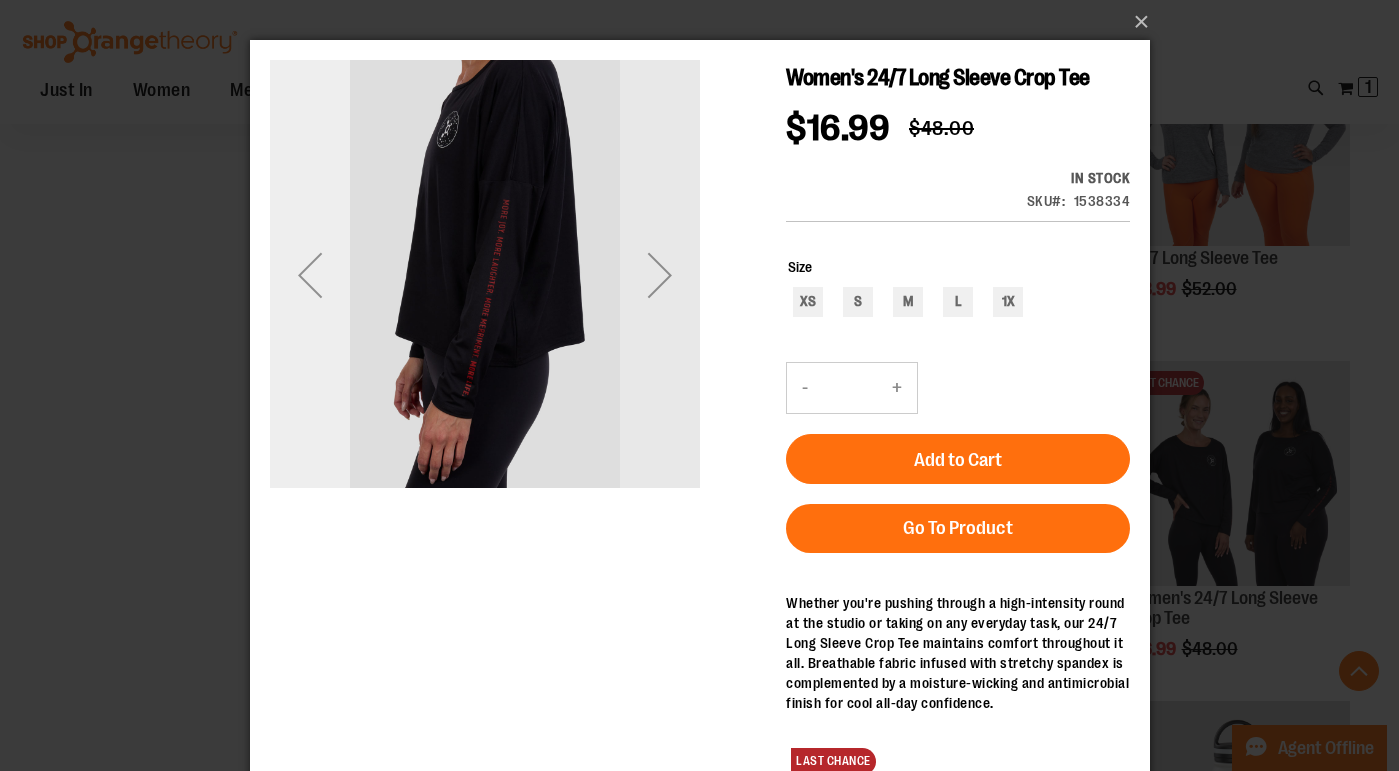click at bounding box center (309, 275) 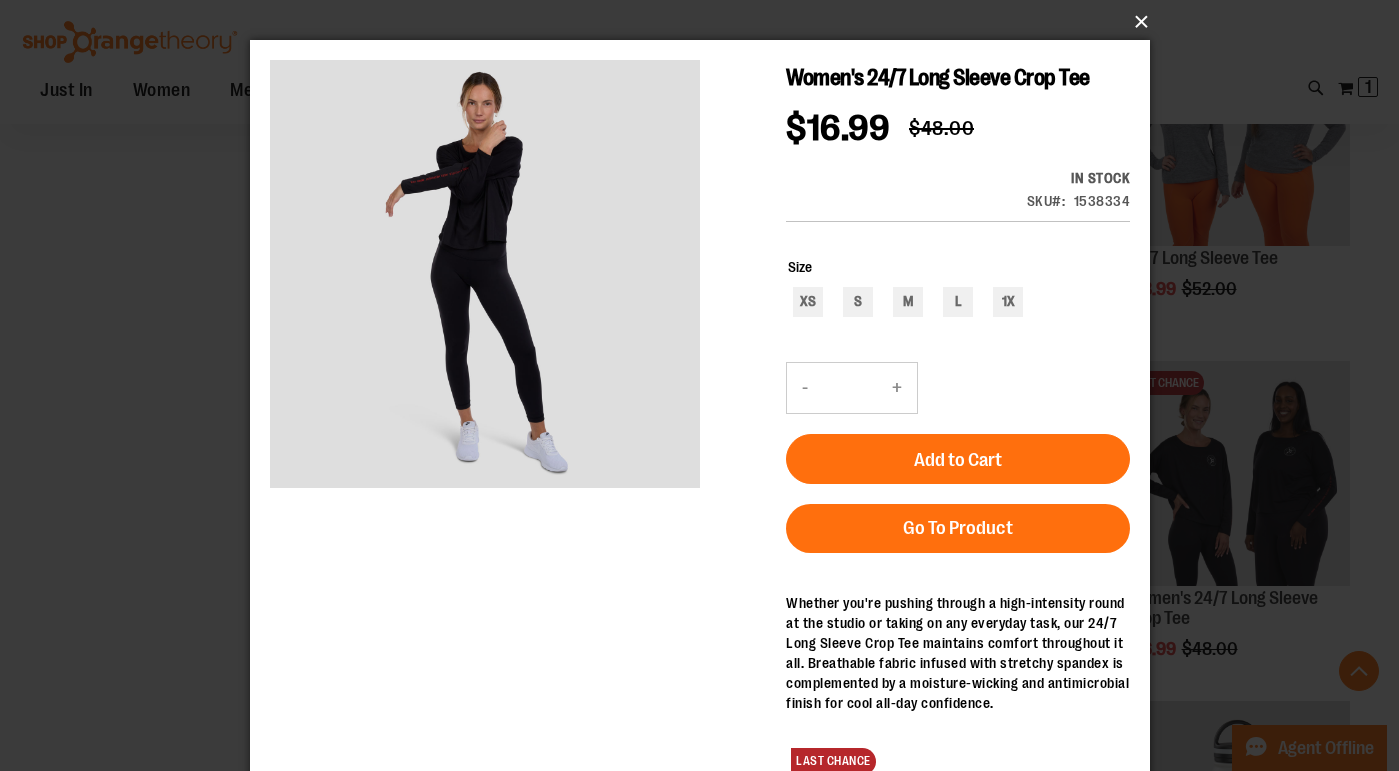 click on "×" at bounding box center (706, 22) 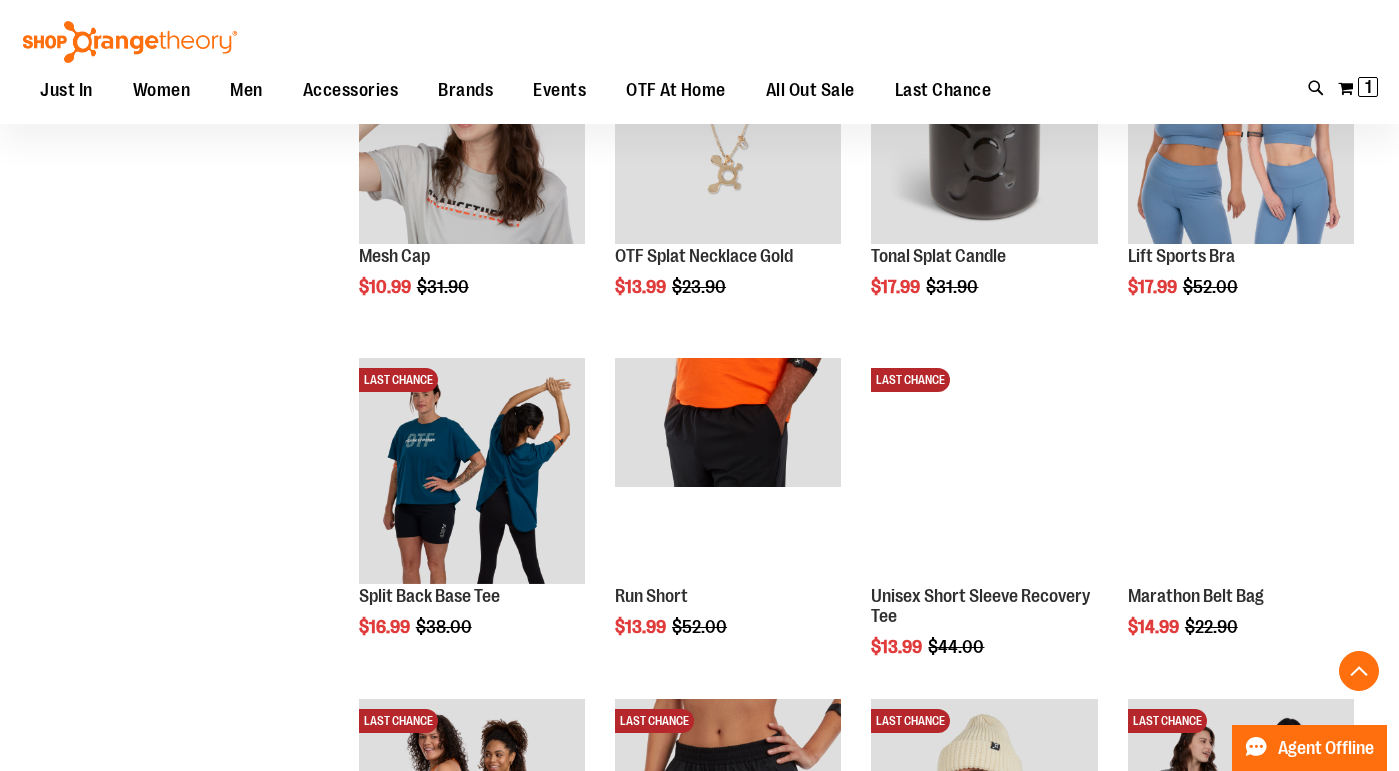 scroll, scrollTop: 3075, scrollLeft: 0, axis: vertical 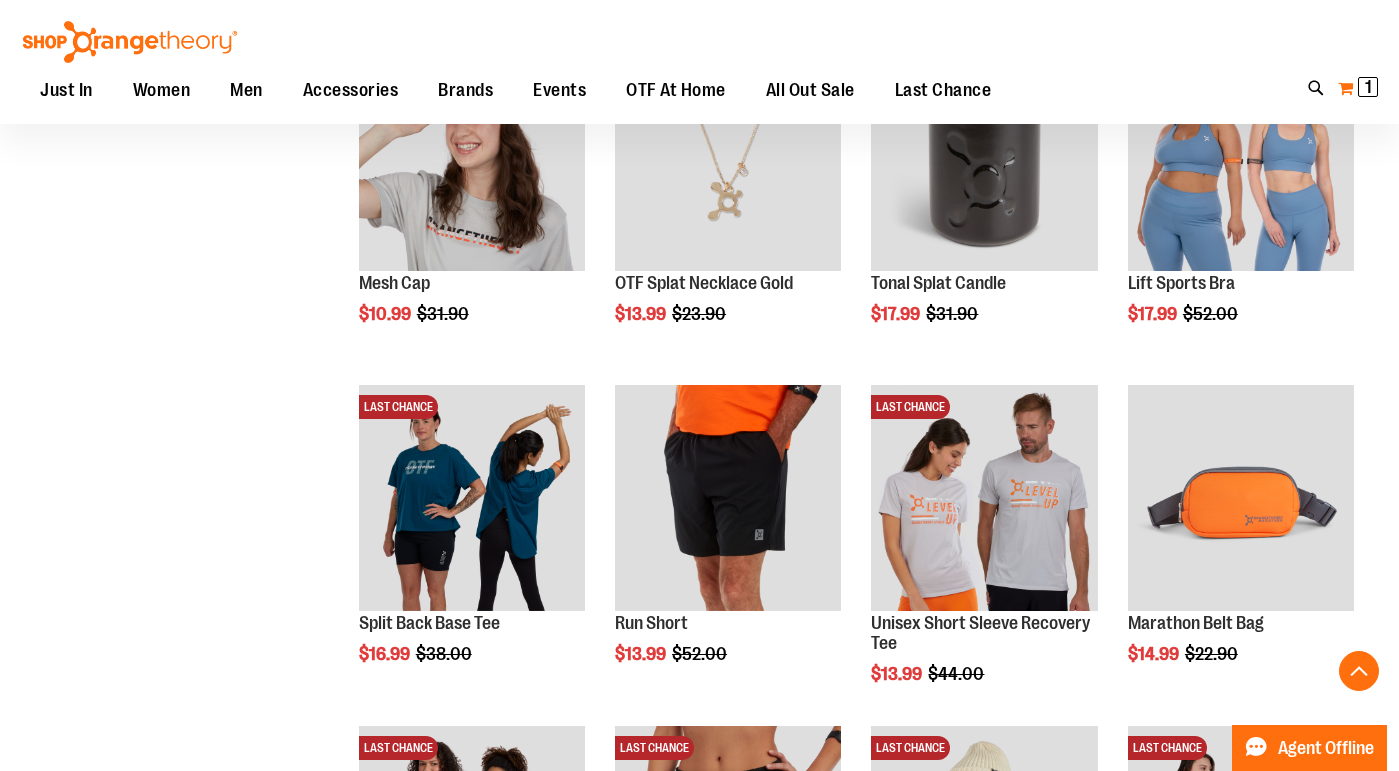 click on "My Cart
1
1
items" at bounding box center (1358, 88) 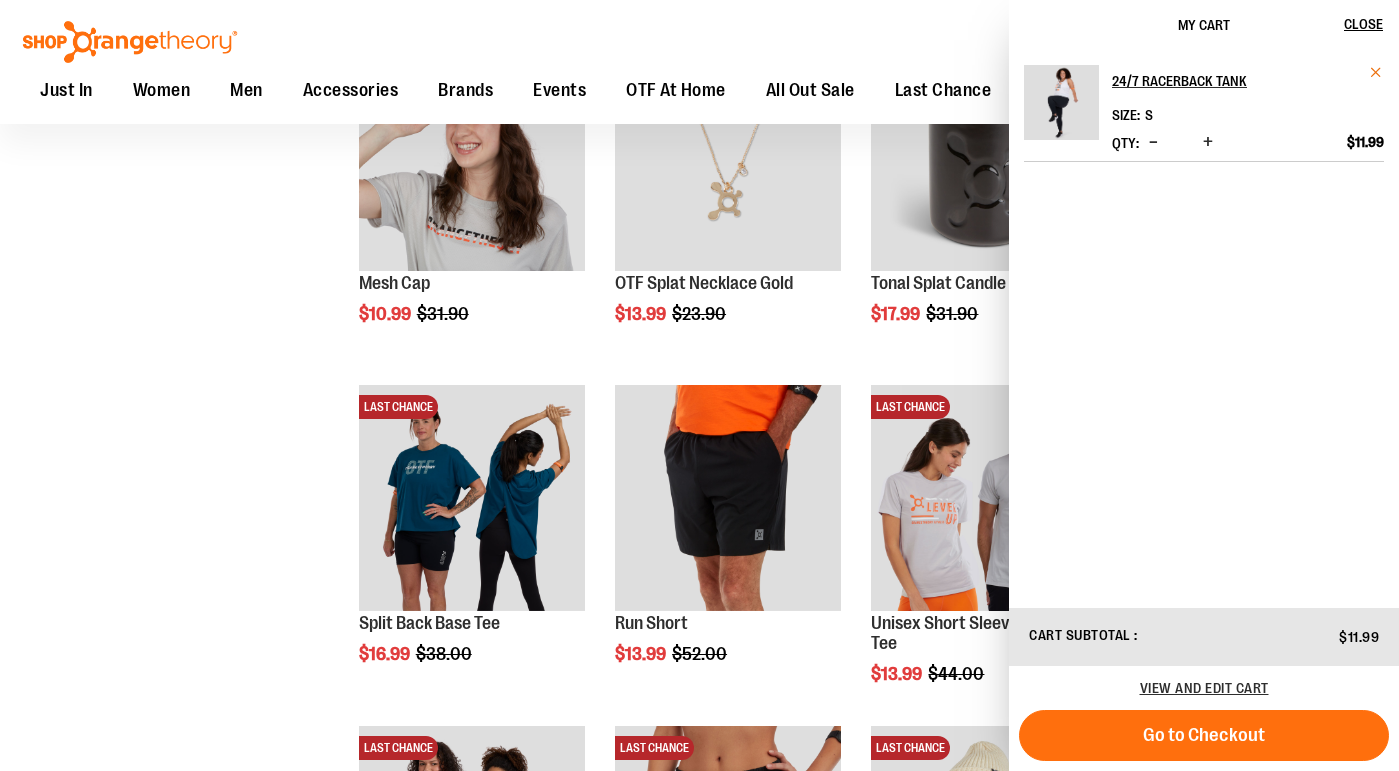 click at bounding box center (1376, 72) 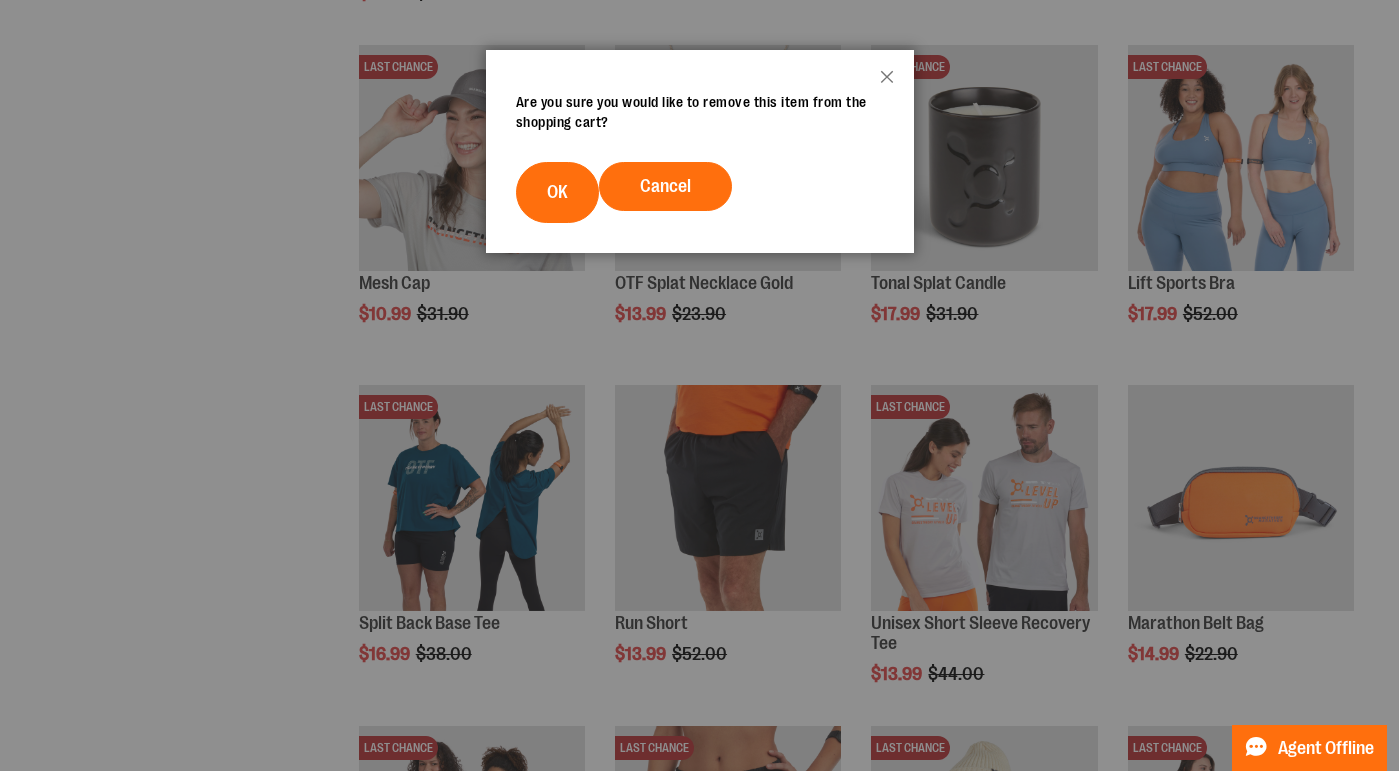 scroll, scrollTop: 0, scrollLeft: 0, axis: both 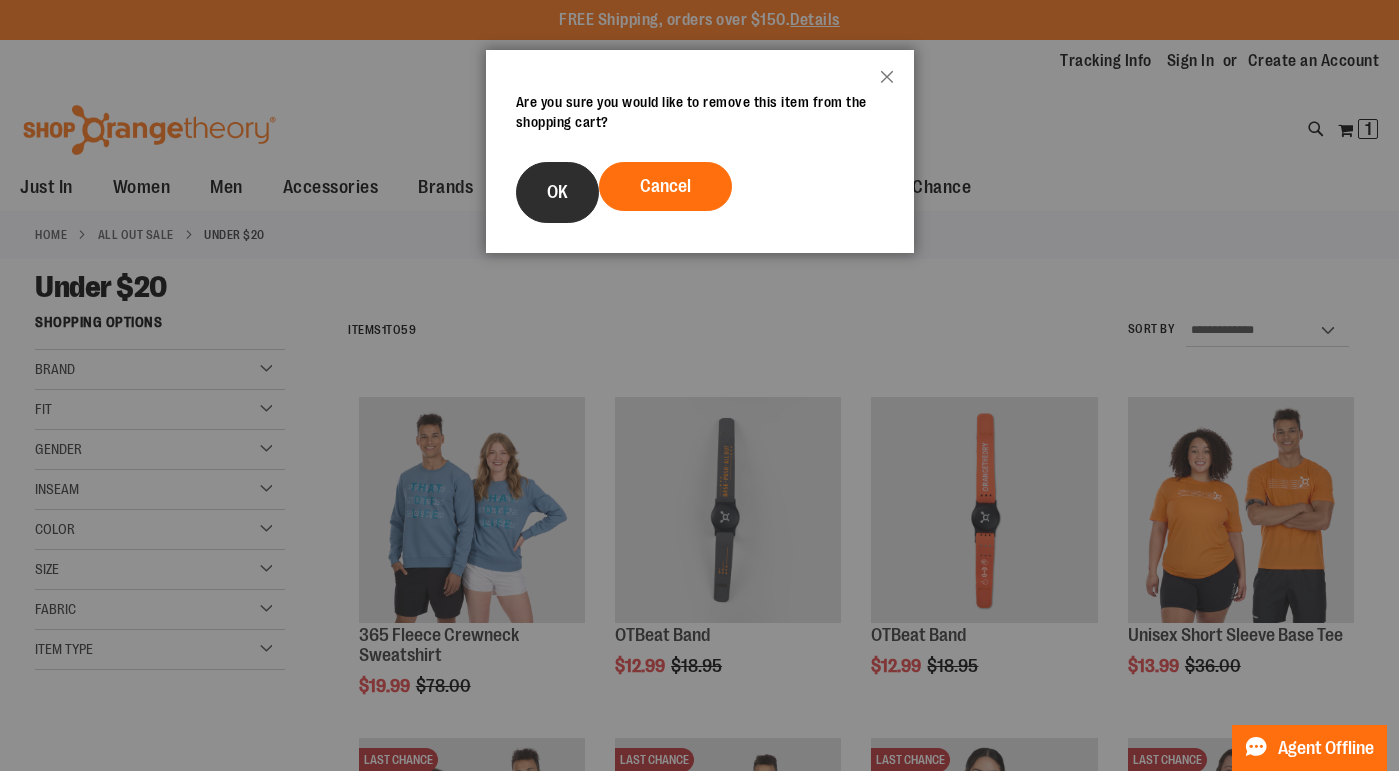 click on "OK" at bounding box center (557, 192) 